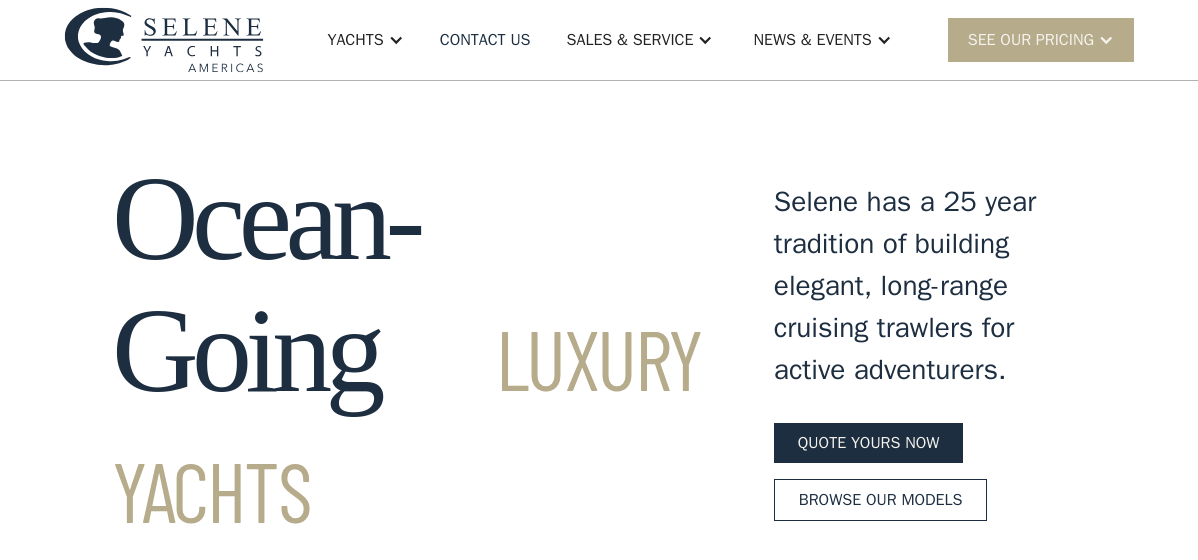 scroll, scrollTop: 0, scrollLeft: 0, axis: both 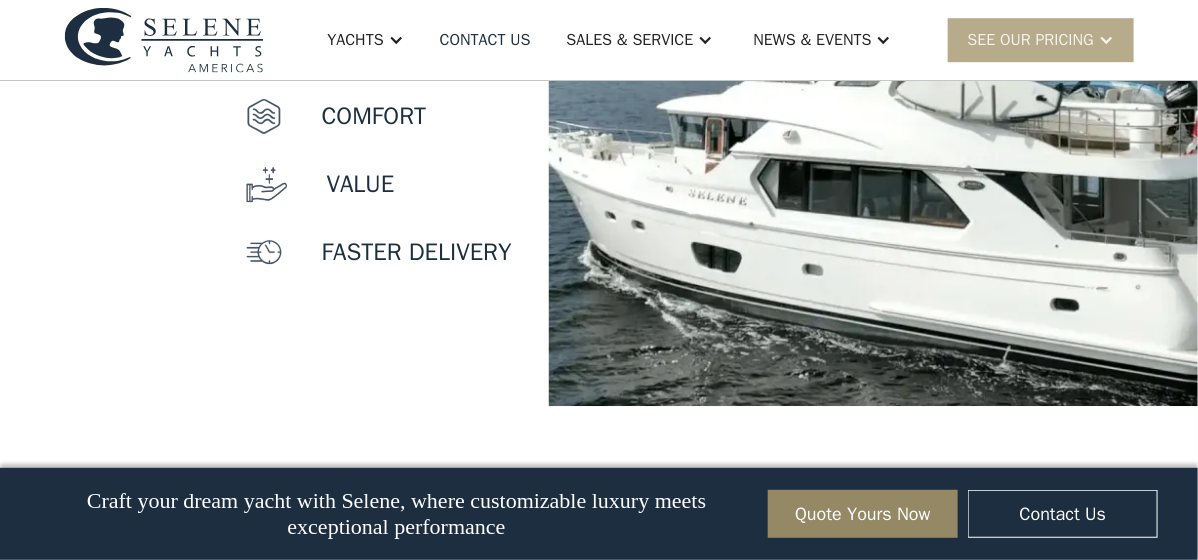 click at bounding box center [873, -2] 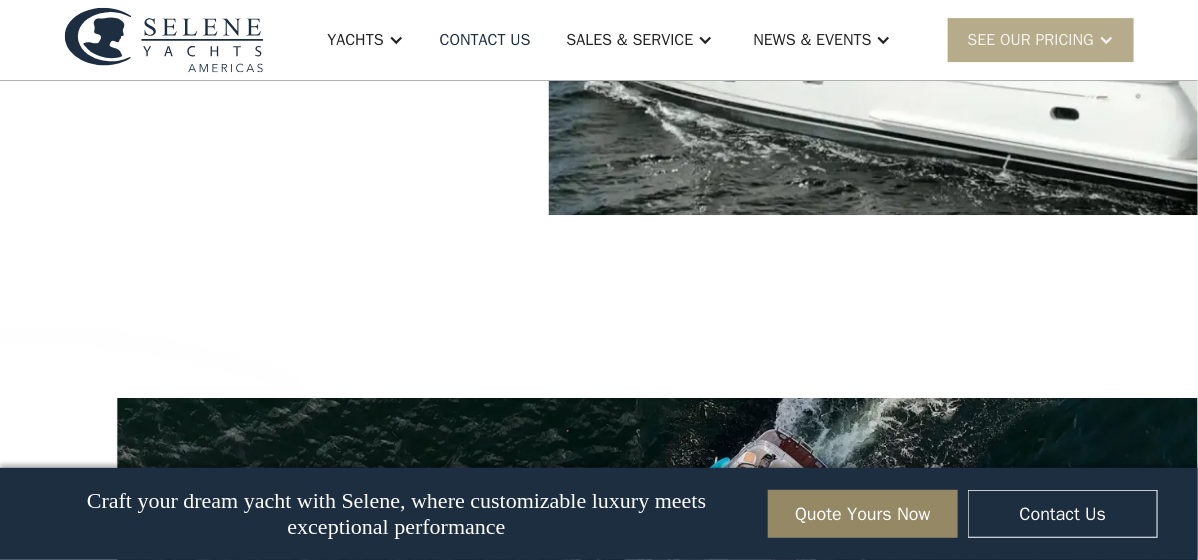 scroll, scrollTop: 2200, scrollLeft: 0, axis: vertical 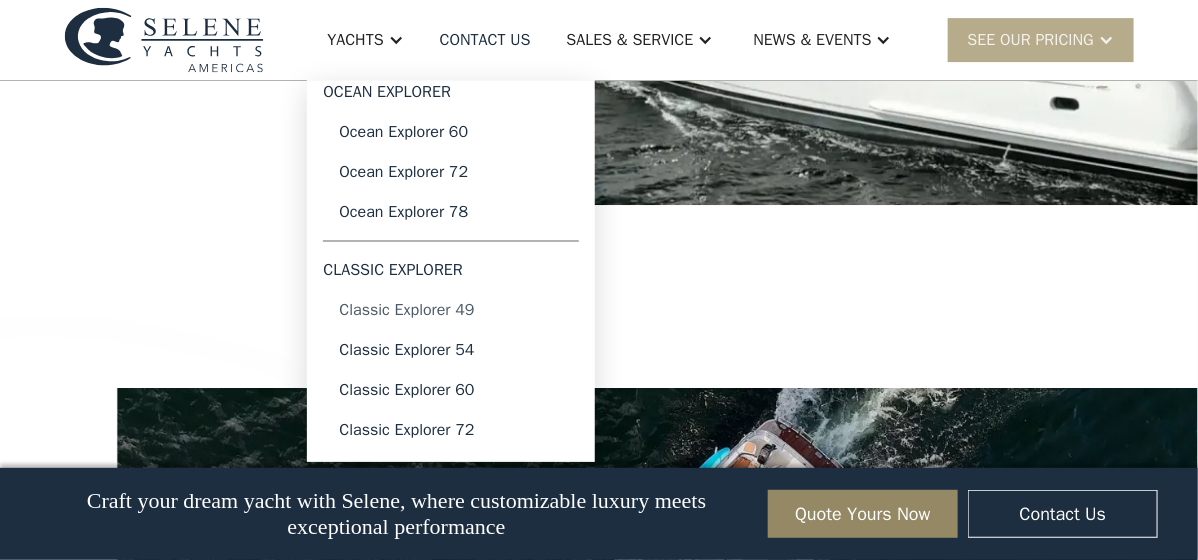click on "Classic Explorer 49" at bounding box center (451, 310) 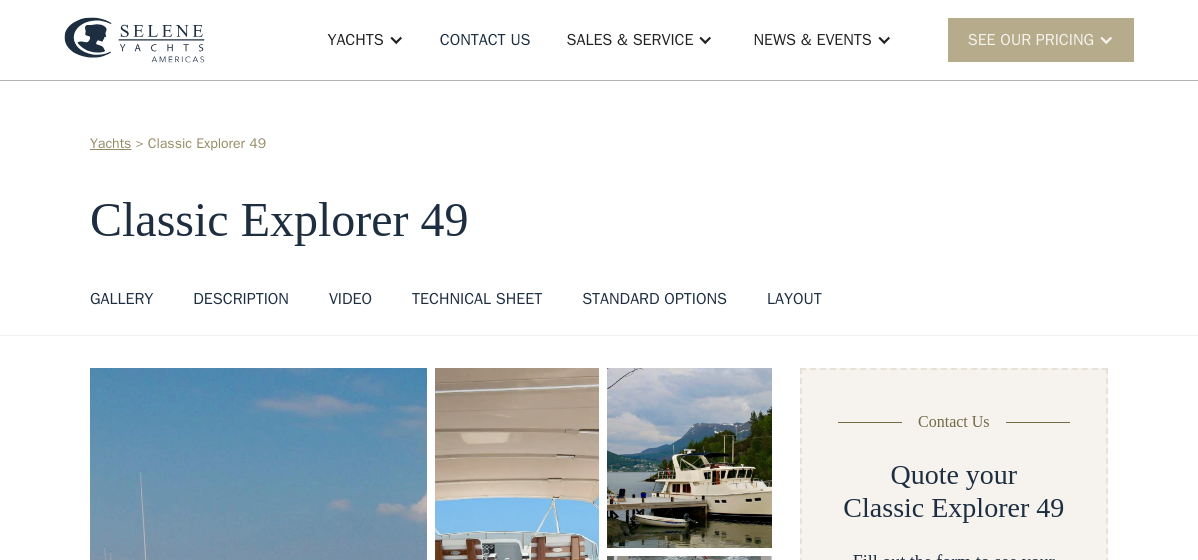scroll, scrollTop: 0, scrollLeft: 0, axis: both 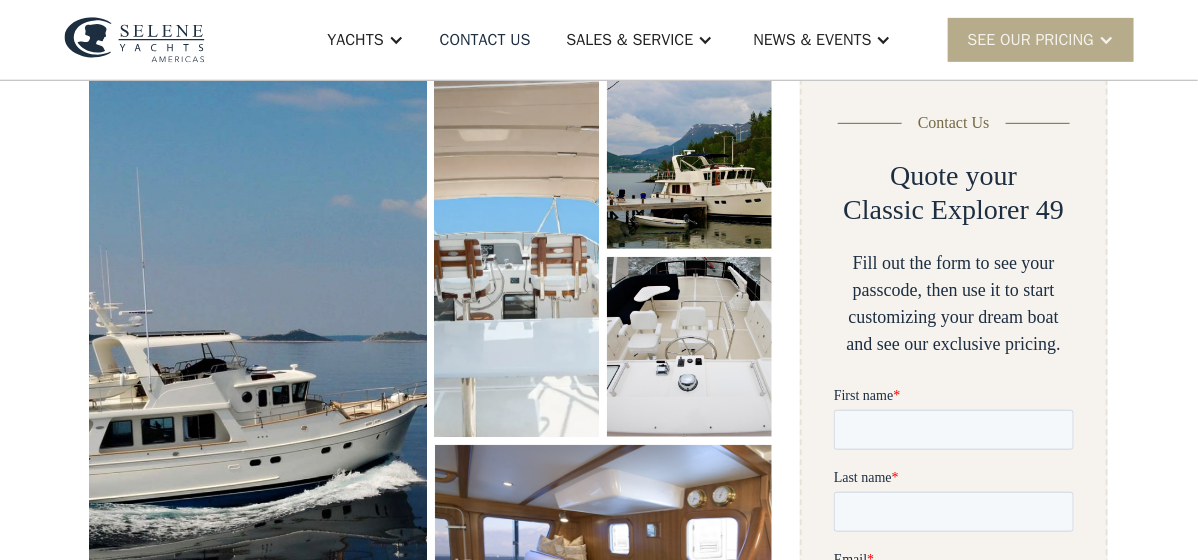 click at bounding box center [258, 378] 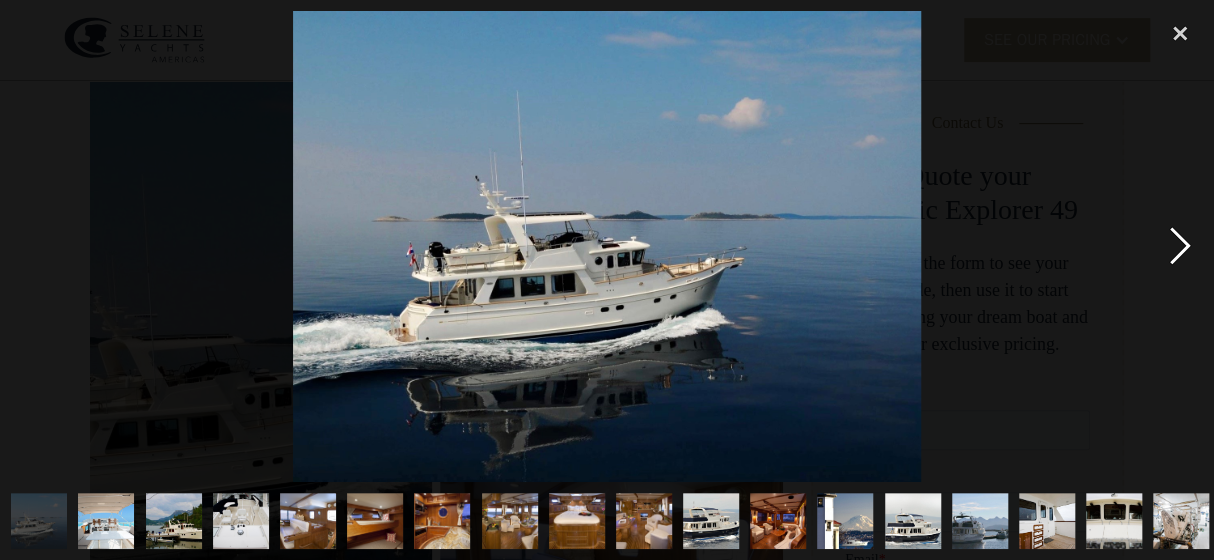 click at bounding box center [1180, 246] 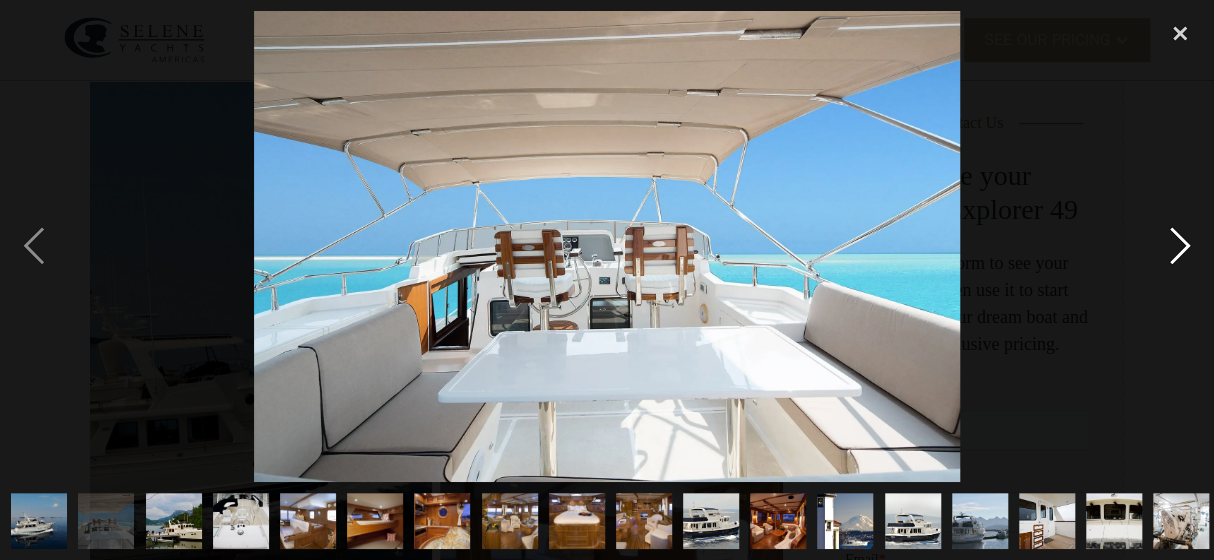 click at bounding box center (1180, 246) 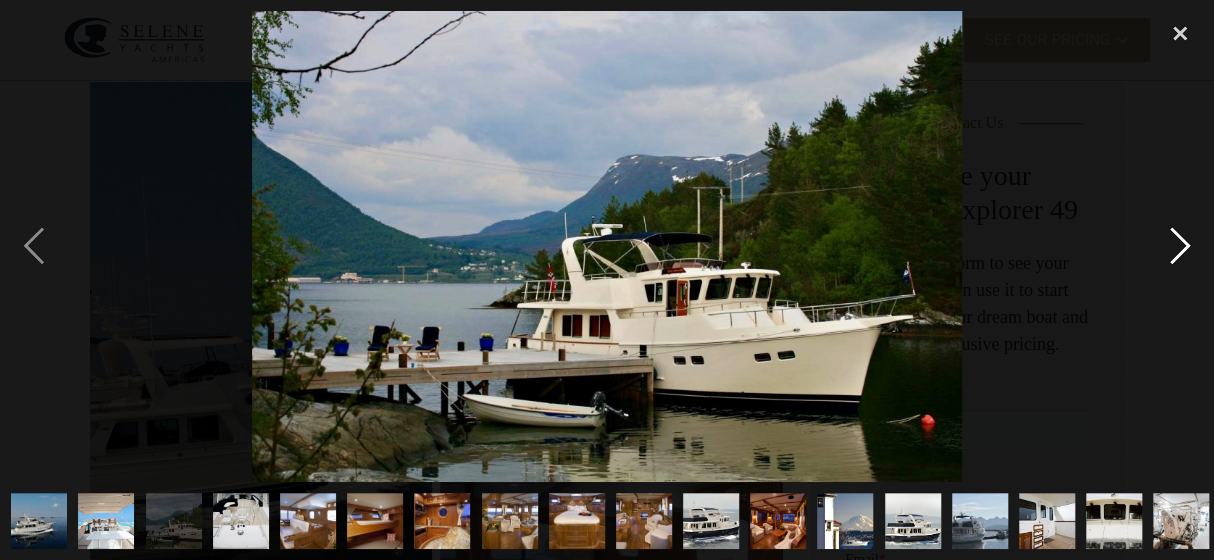 click at bounding box center [1180, 246] 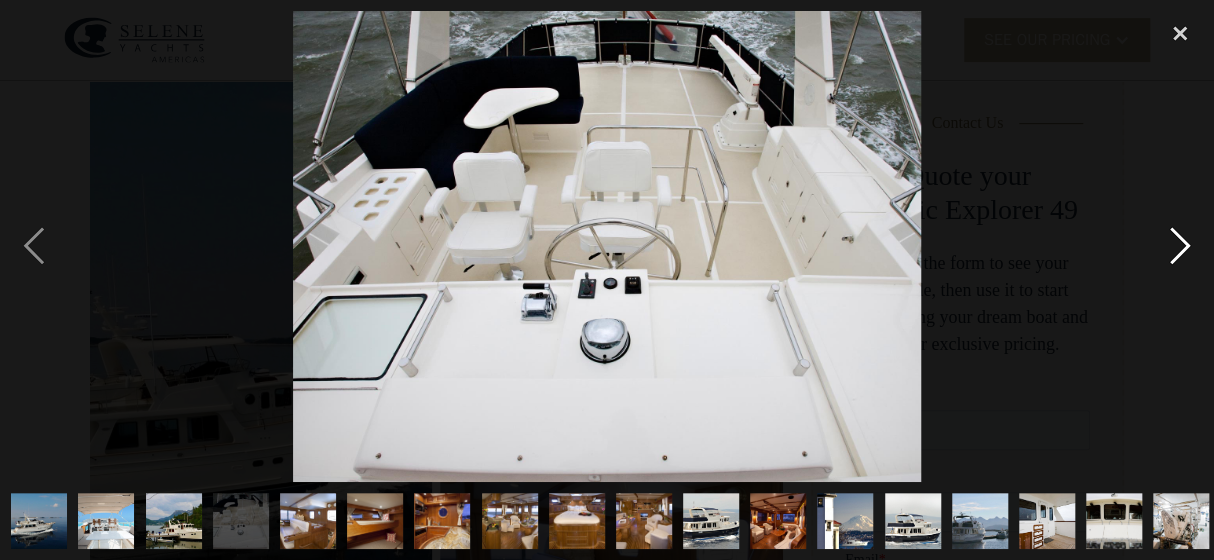 click at bounding box center (1180, 246) 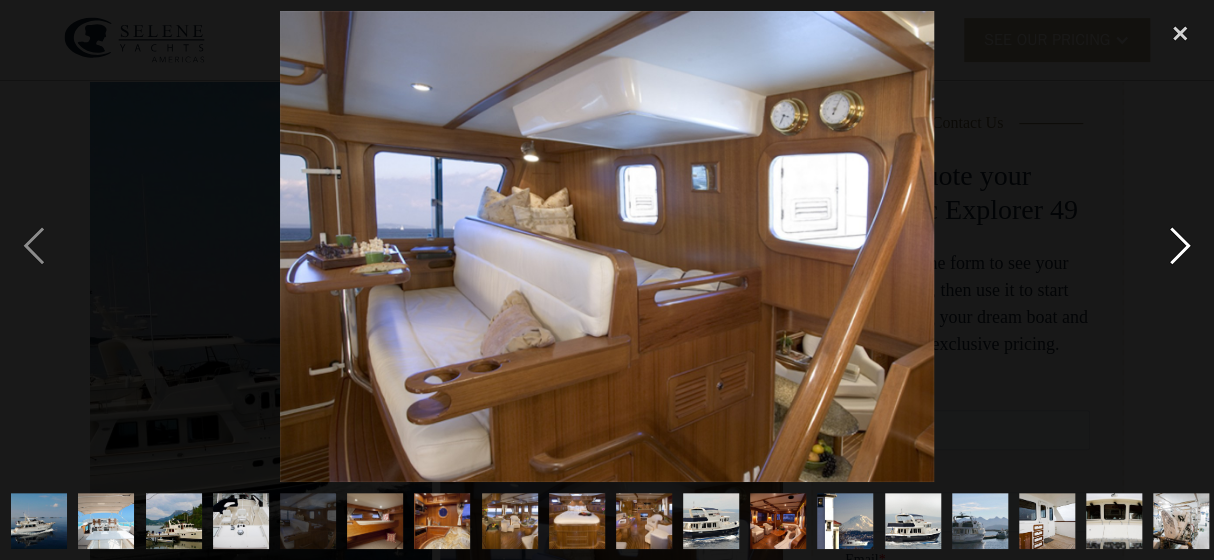 click at bounding box center (1180, 246) 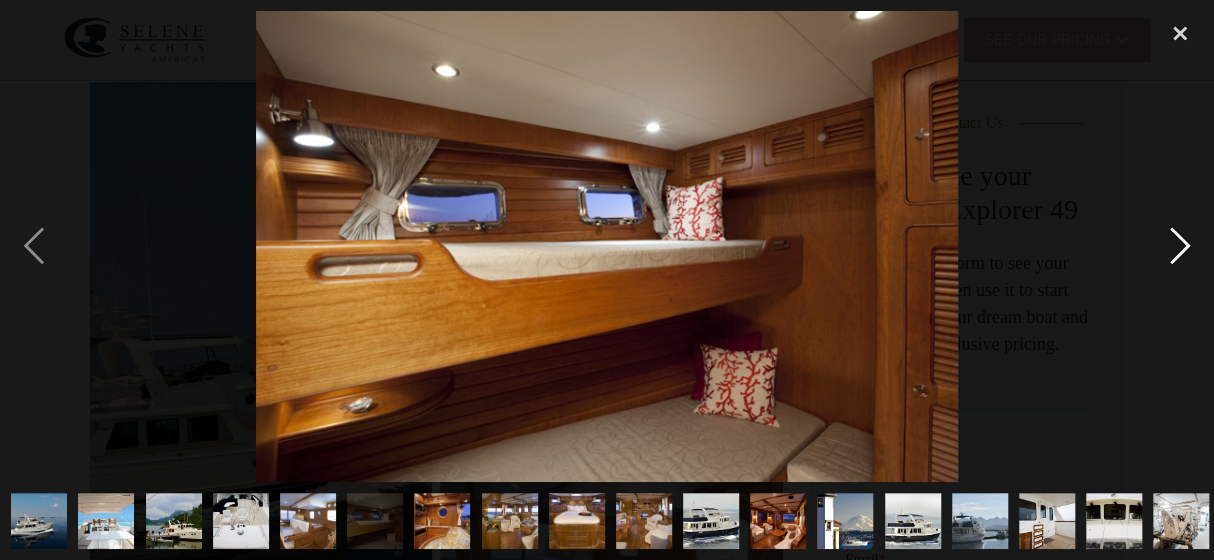 click at bounding box center [1180, 246] 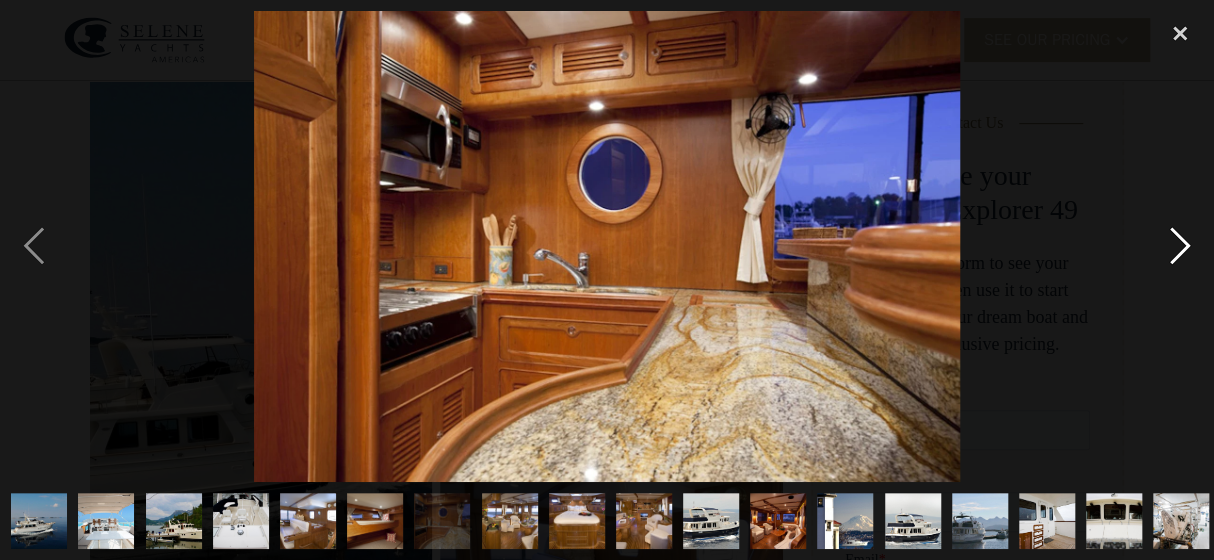 click at bounding box center [1180, 246] 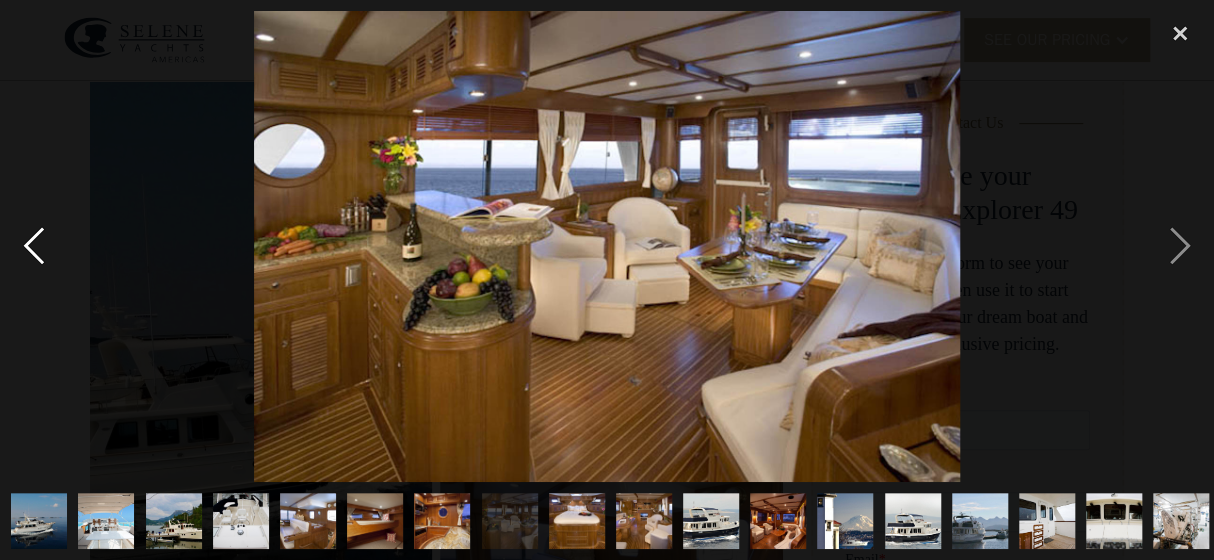 click at bounding box center [34, 246] 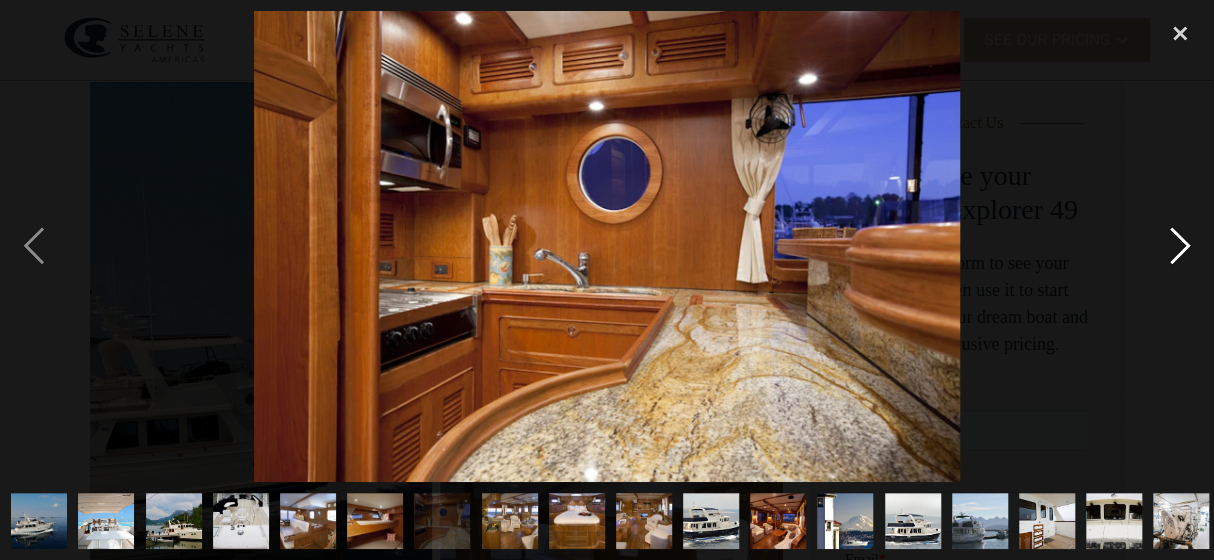 click at bounding box center [1180, 246] 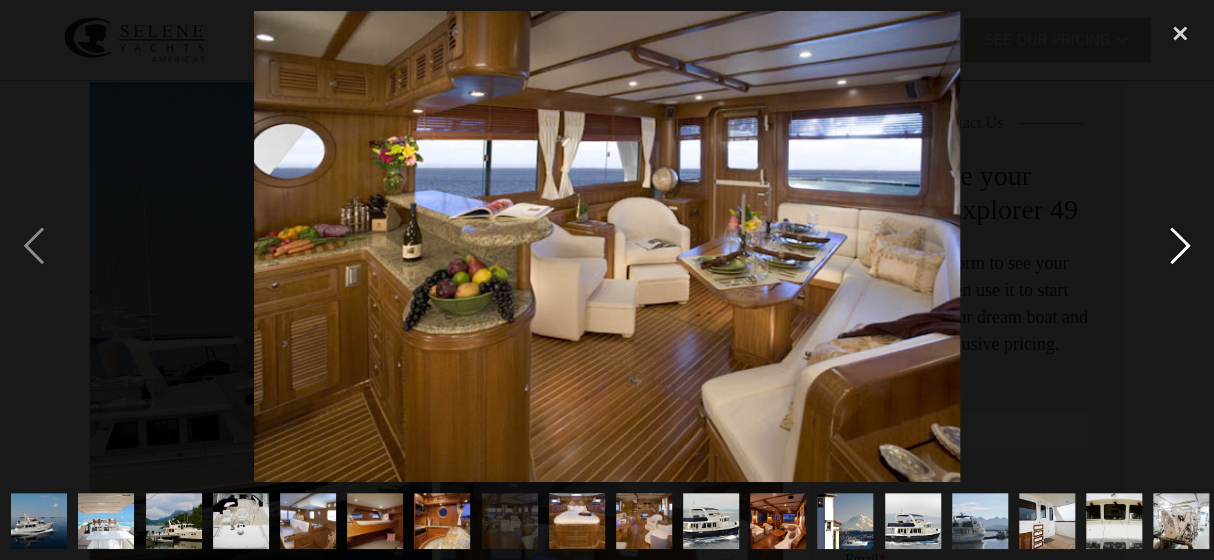 click at bounding box center [1180, 246] 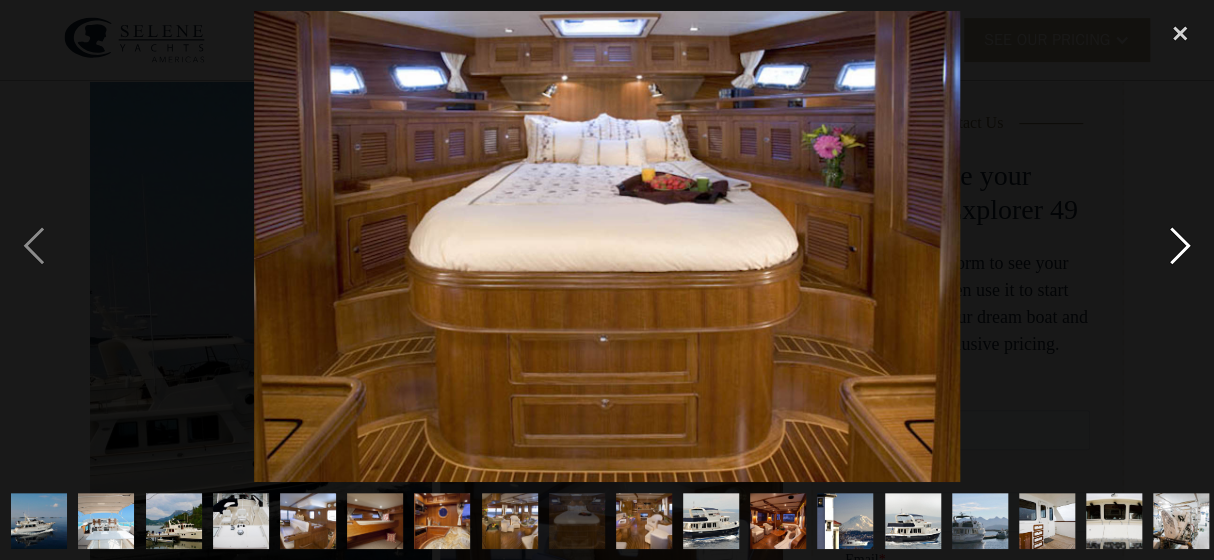 click at bounding box center [1180, 246] 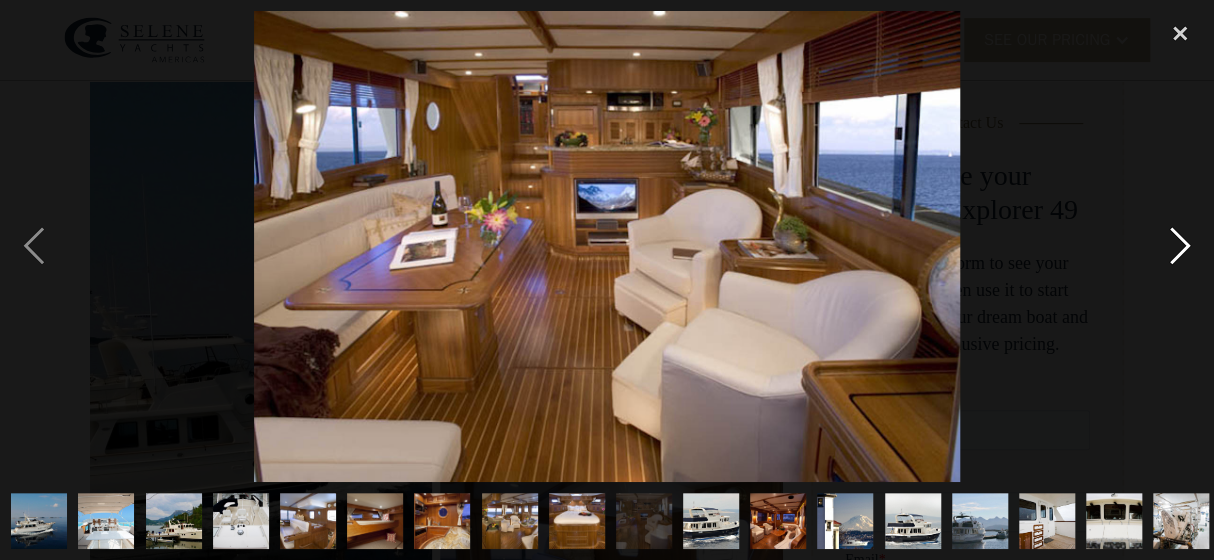 click at bounding box center [1180, 246] 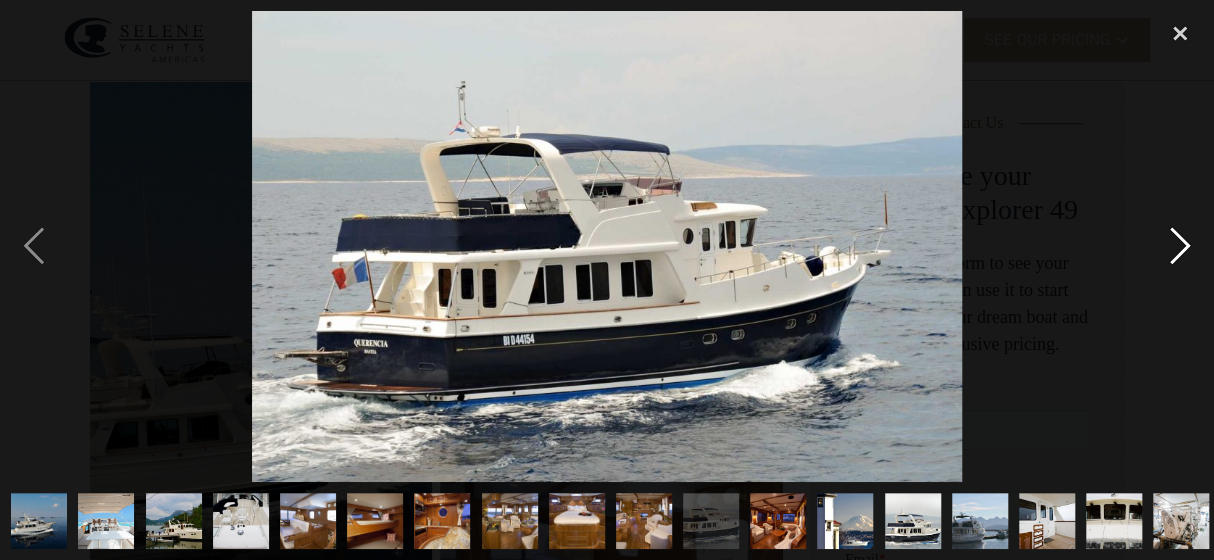 click at bounding box center [1180, 246] 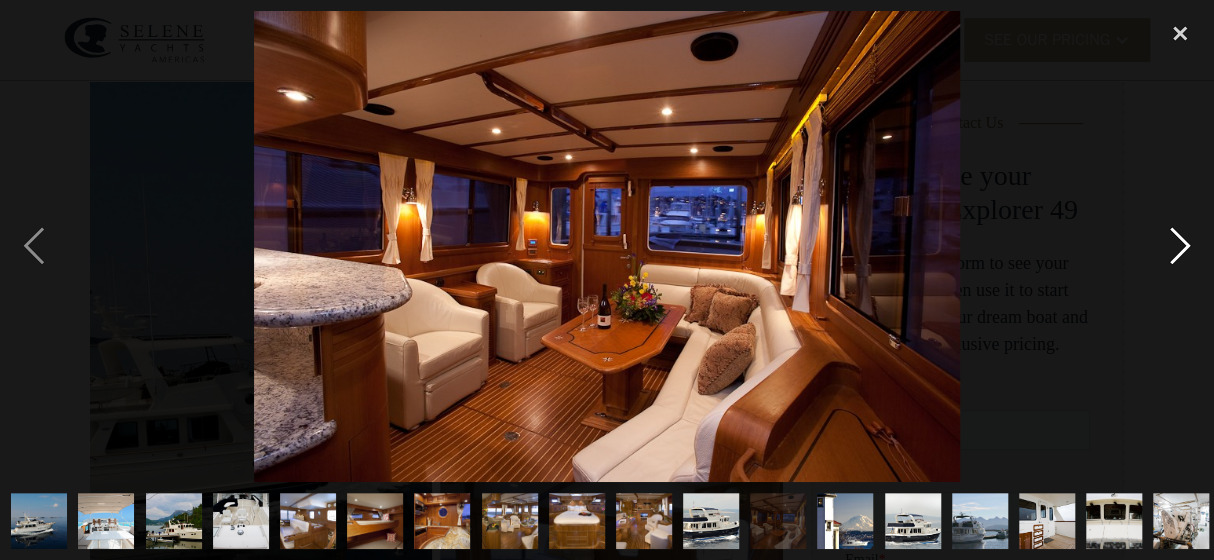 click at bounding box center (1180, 246) 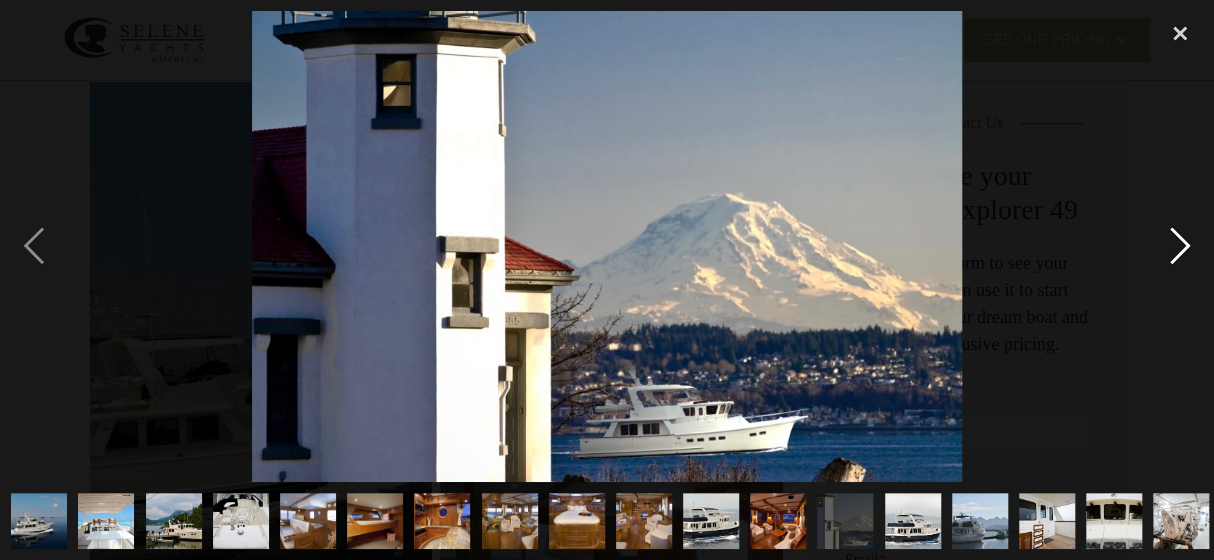 click at bounding box center (1180, 246) 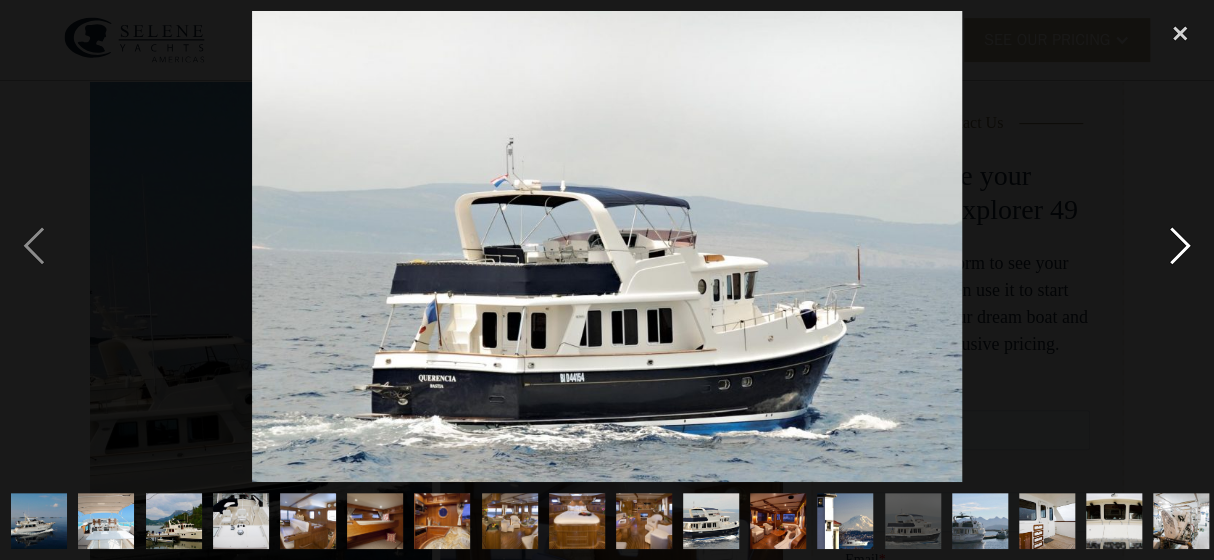click at bounding box center (1180, 246) 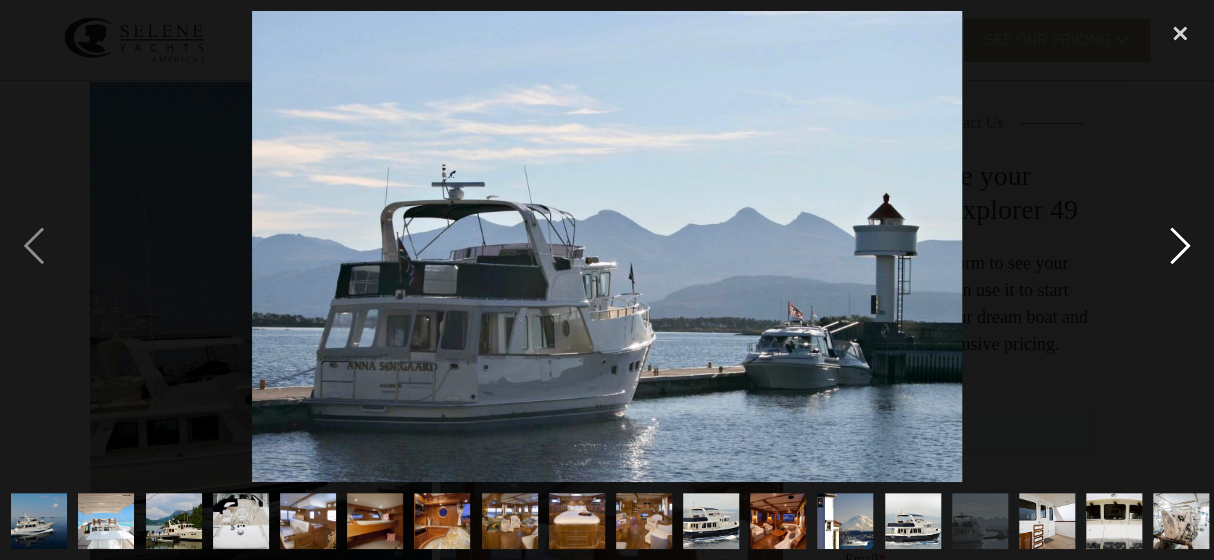 click at bounding box center (1180, 246) 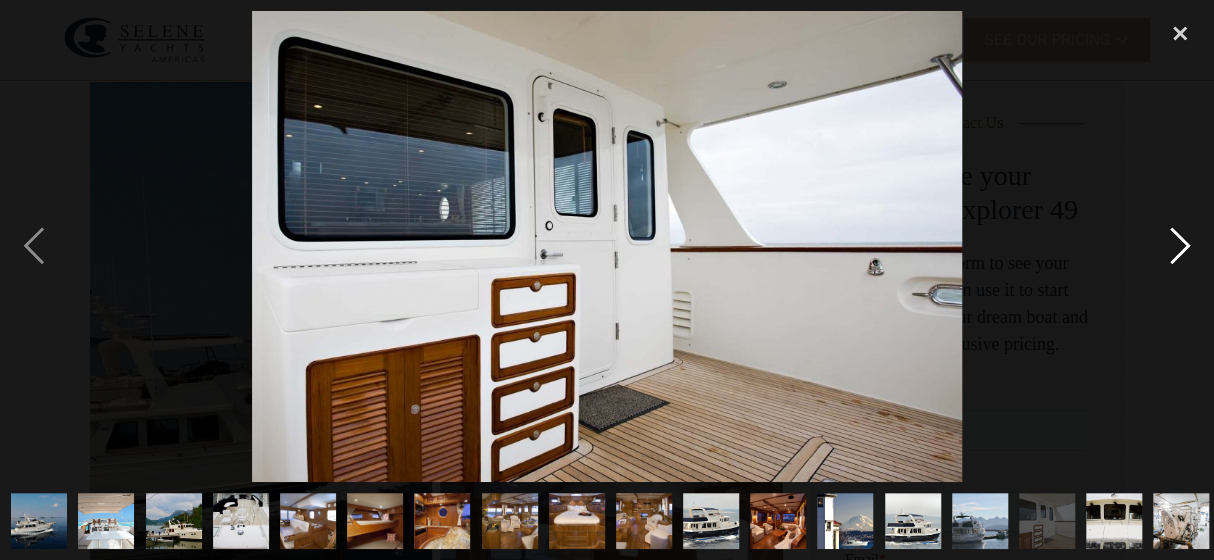 click at bounding box center [1180, 246] 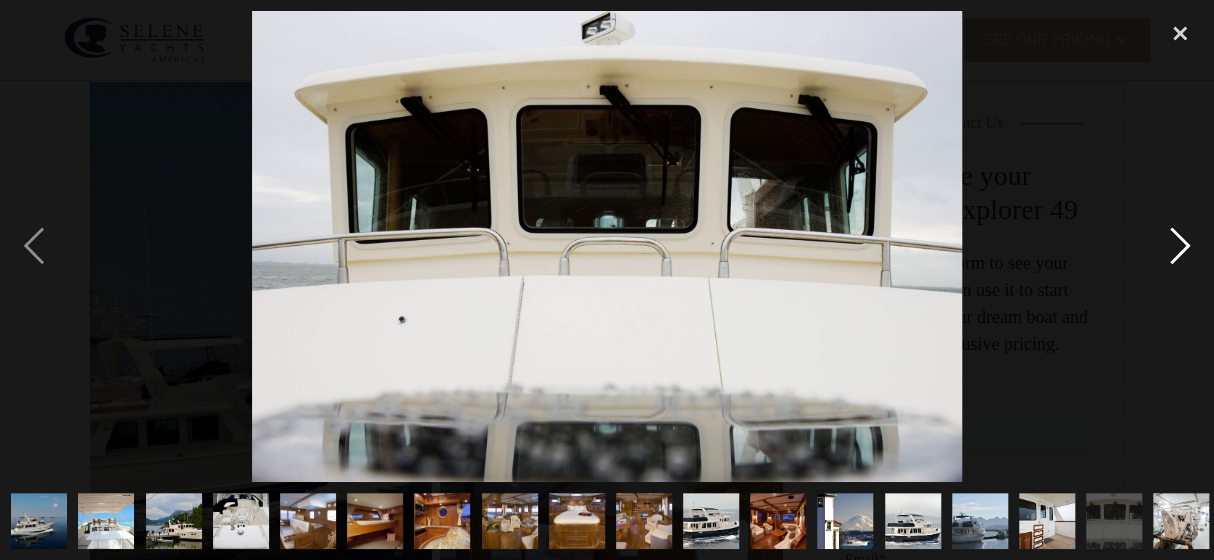 click at bounding box center (1180, 246) 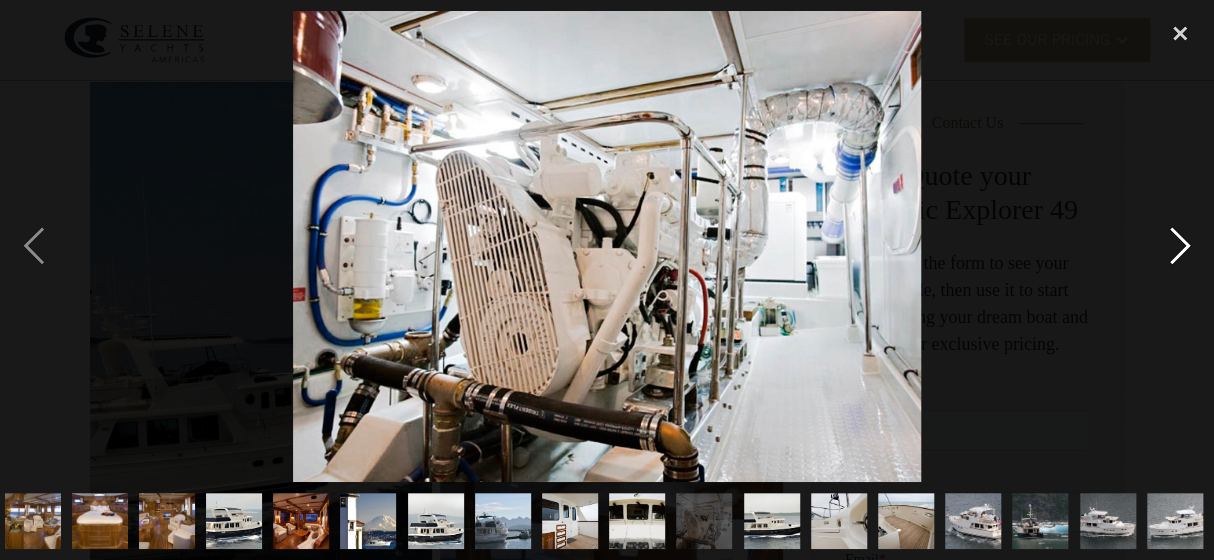 scroll, scrollTop: 0, scrollLeft: 478, axis: horizontal 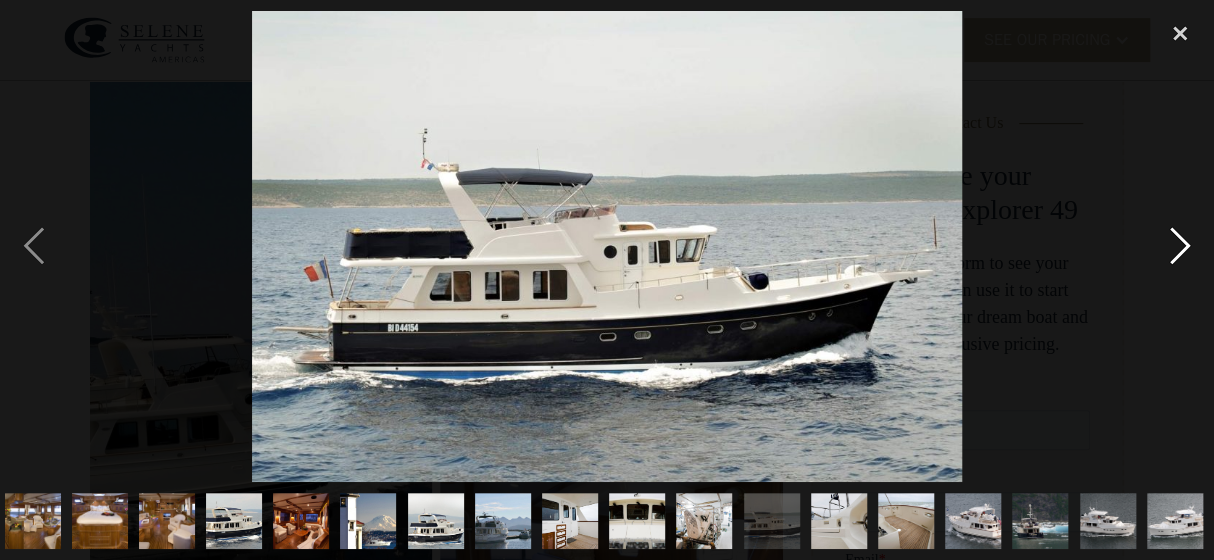 click at bounding box center [1180, 246] 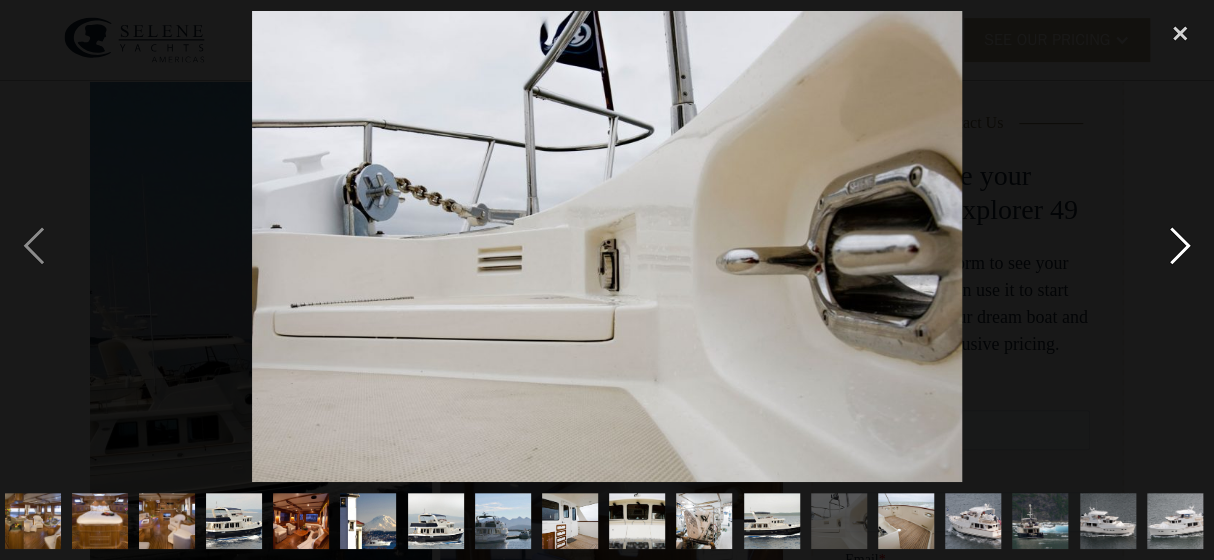 click at bounding box center [1180, 246] 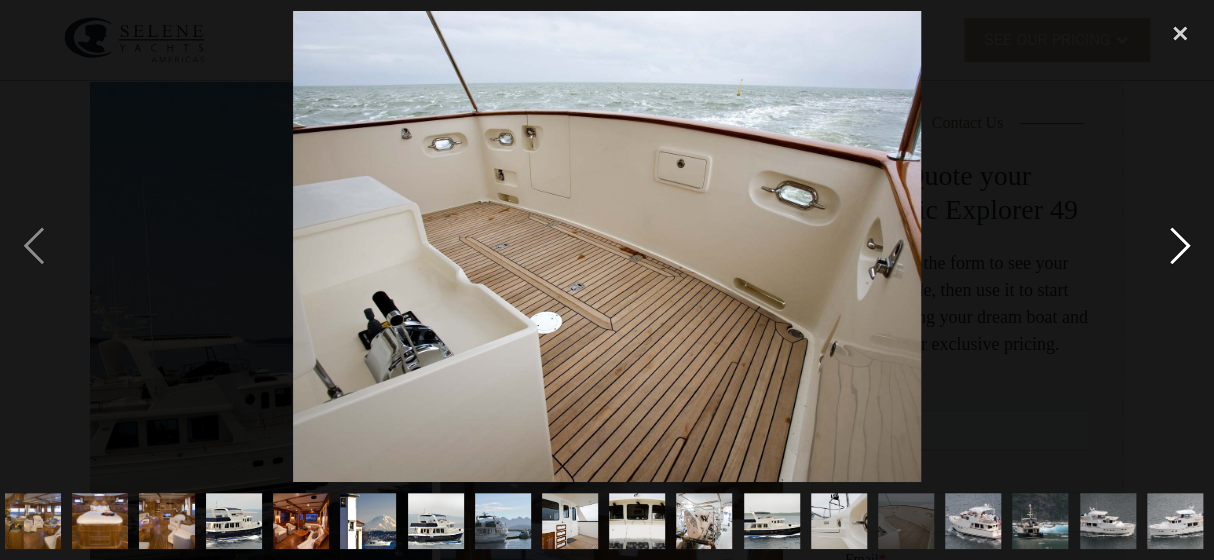 click at bounding box center (1180, 246) 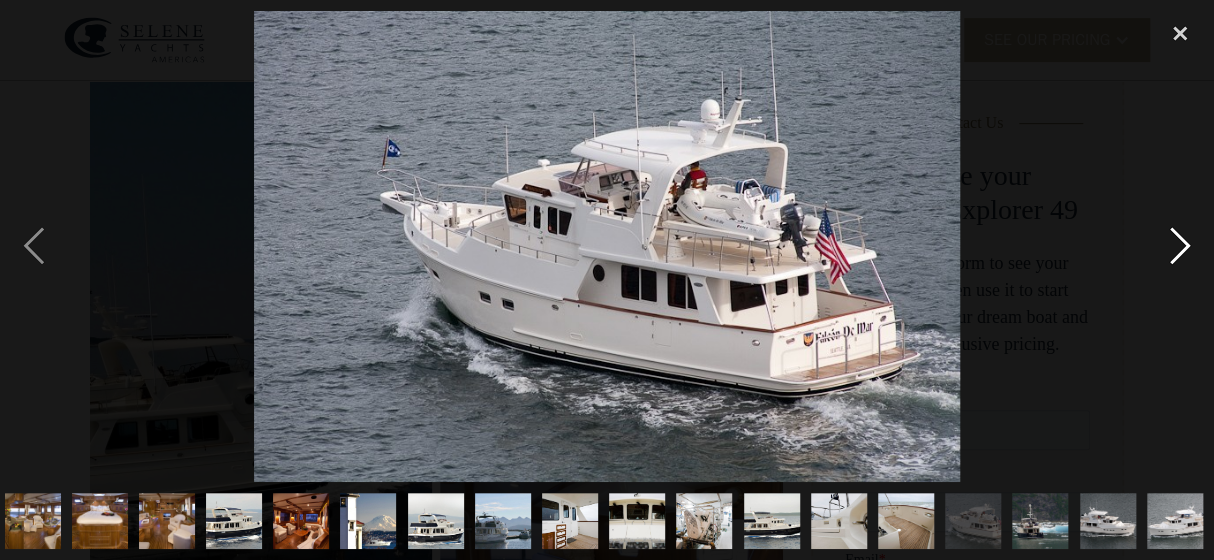 click at bounding box center [1180, 246] 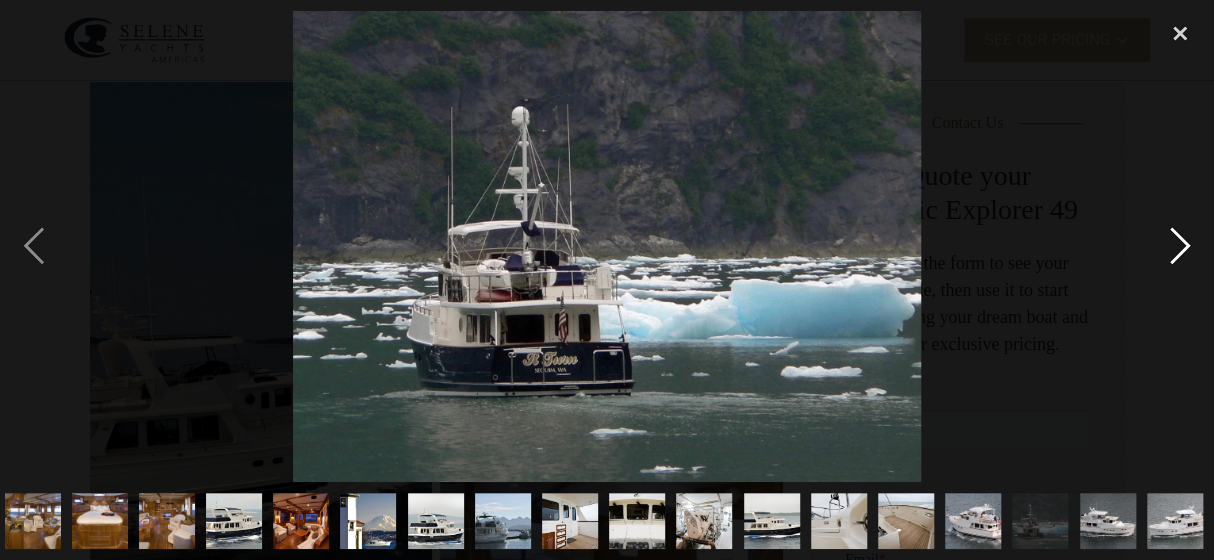 click at bounding box center [1180, 246] 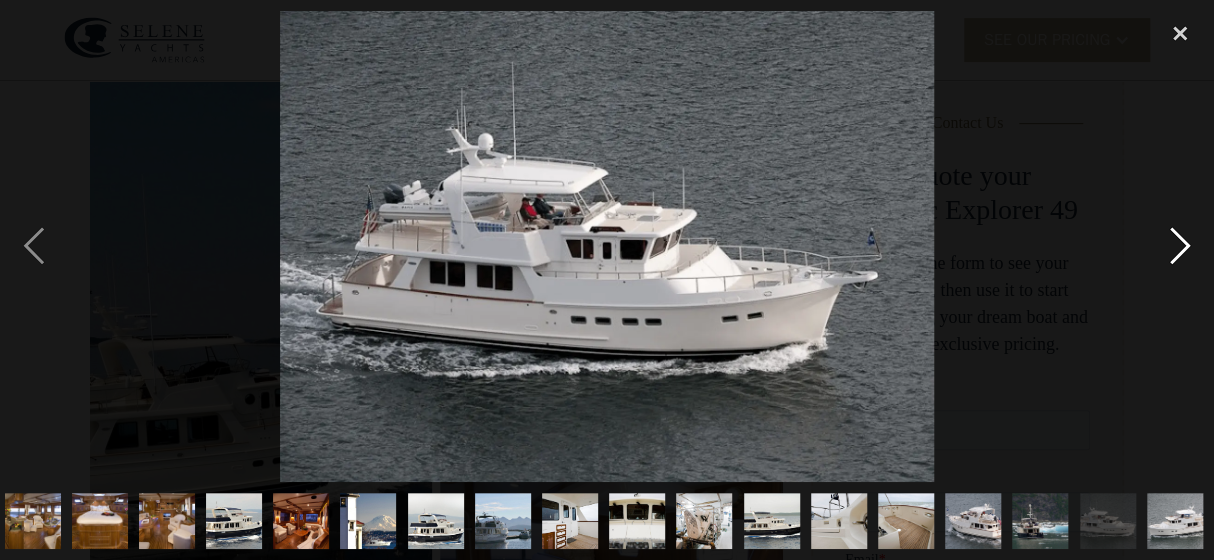 click at bounding box center [1180, 246] 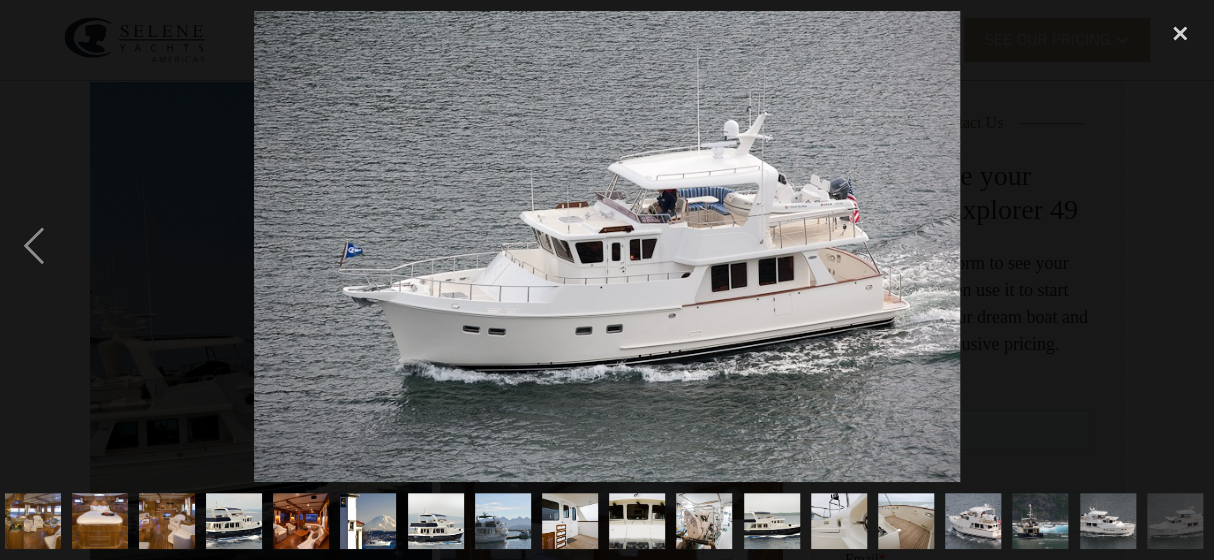 click at bounding box center (1180, 246) 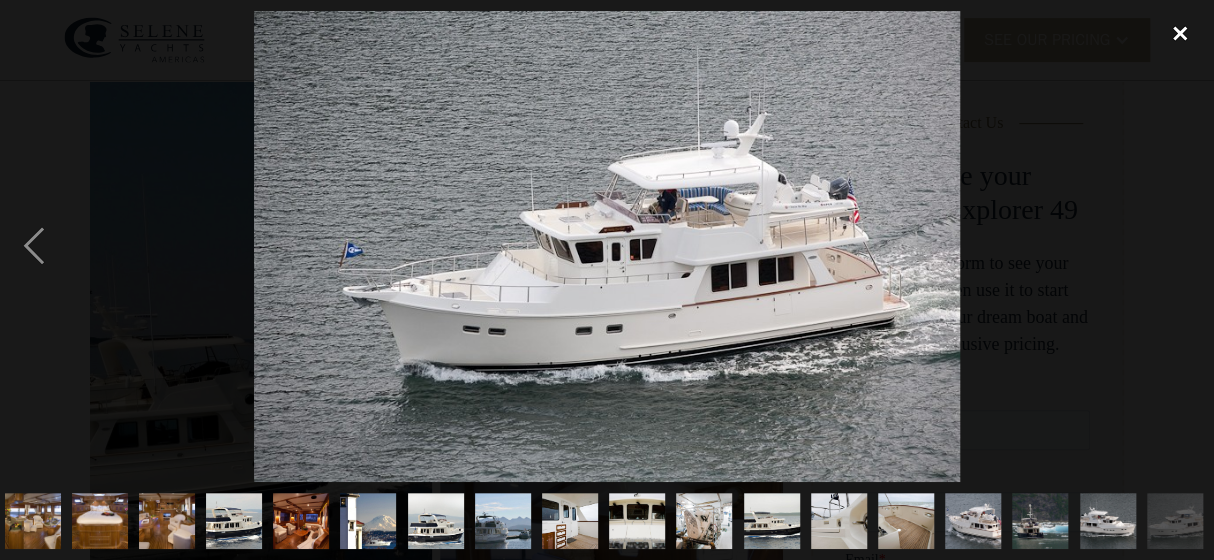 click at bounding box center (1180, 33) 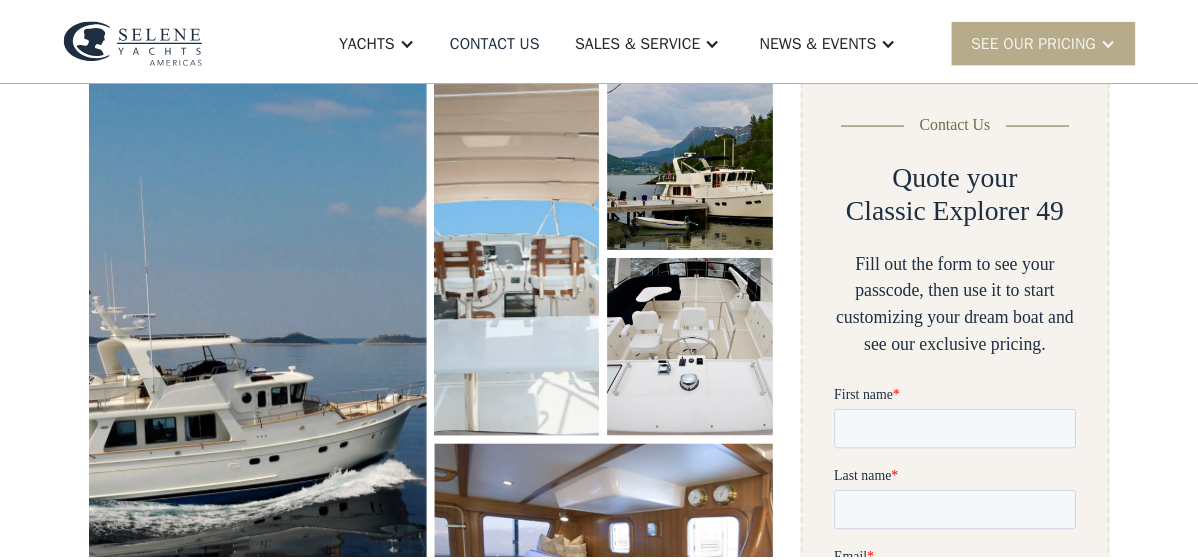 scroll, scrollTop: 368, scrollLeft: 0, axis: vertical 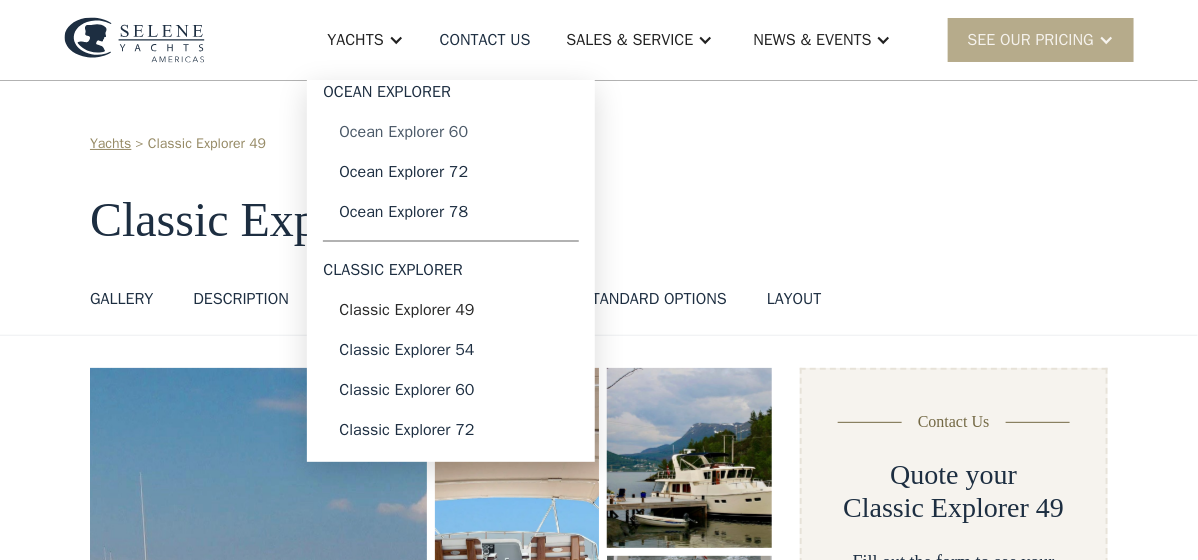 click on "Ocean Explorer 60" at bounding box center [451, 132] 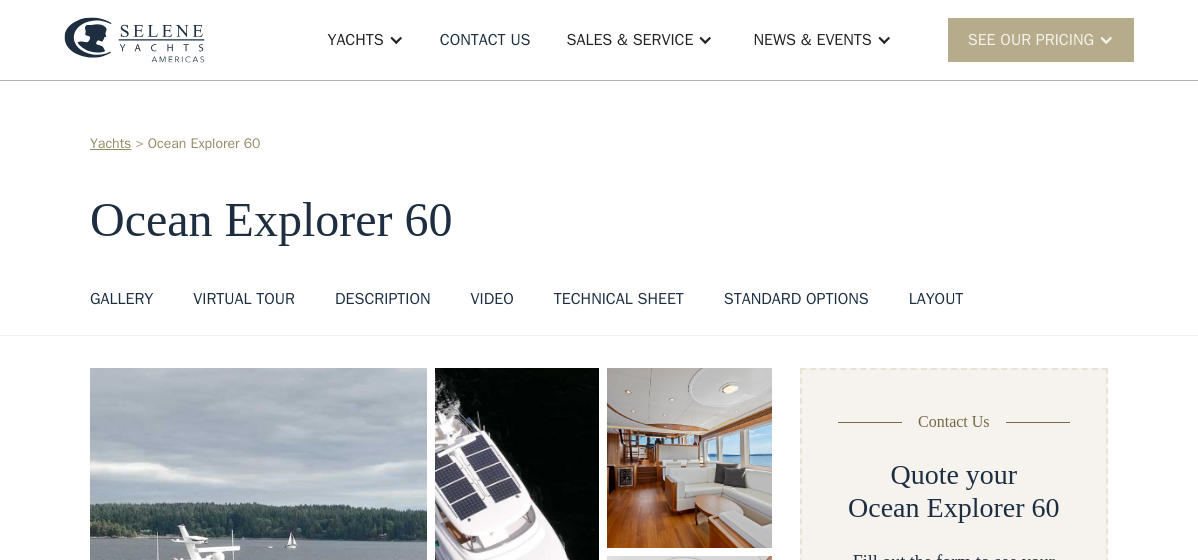 scroll, scrollTop: 0, scrollLeft: 0, axis: both 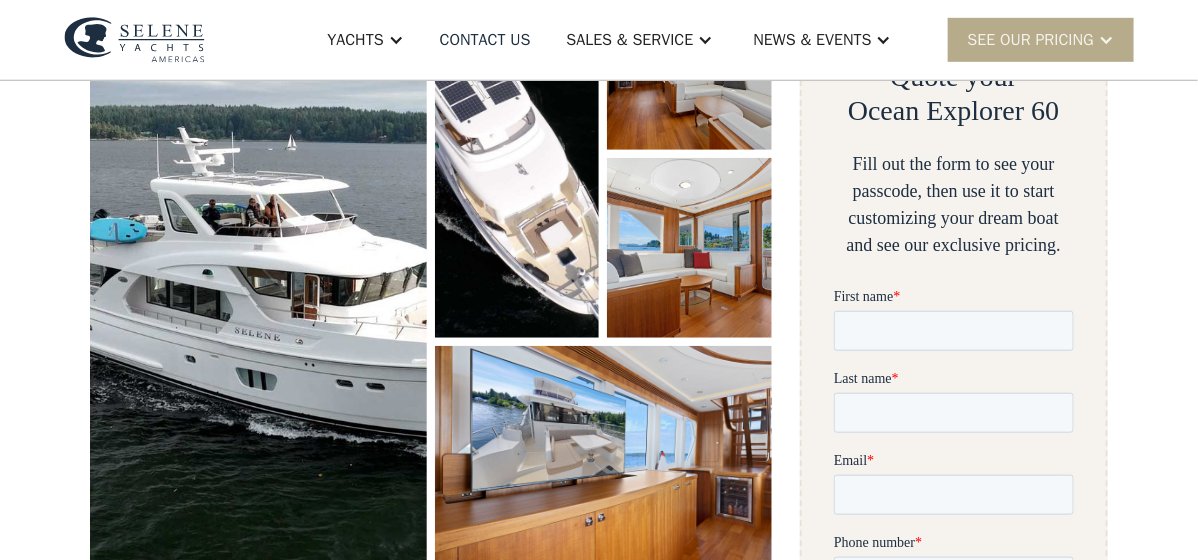click at bounding box center [258, 270] 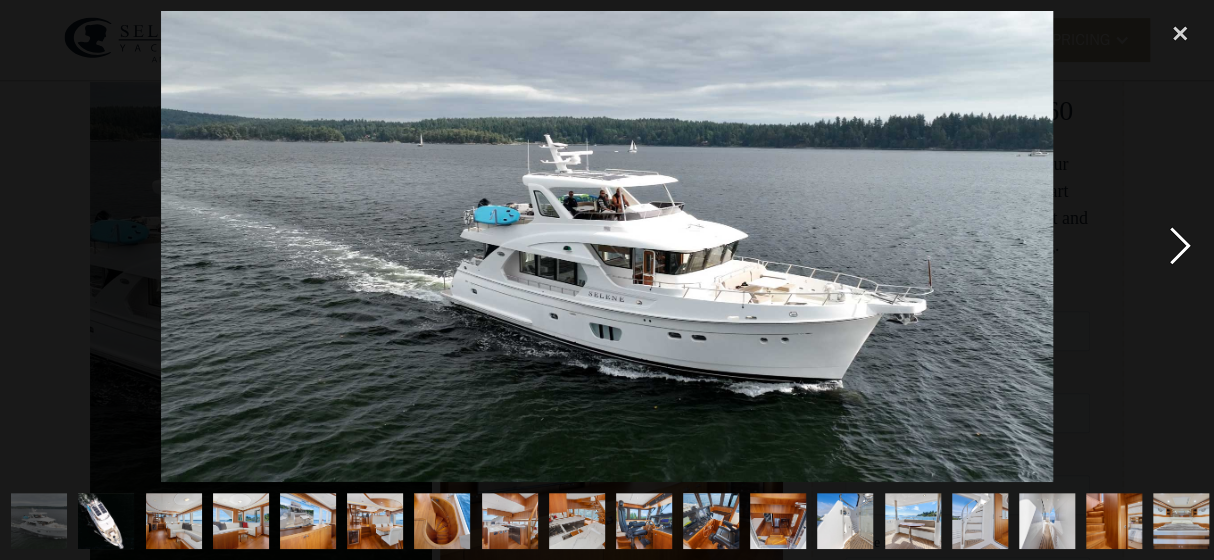 click at bounding box center (1180, 246) 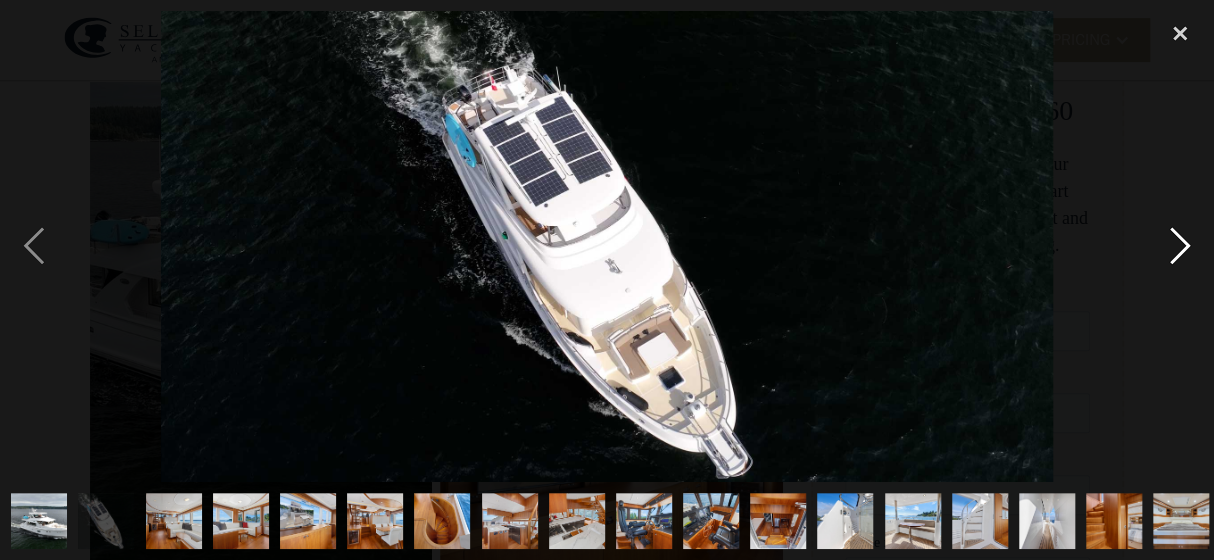 click at bounding box center [1180, 246] 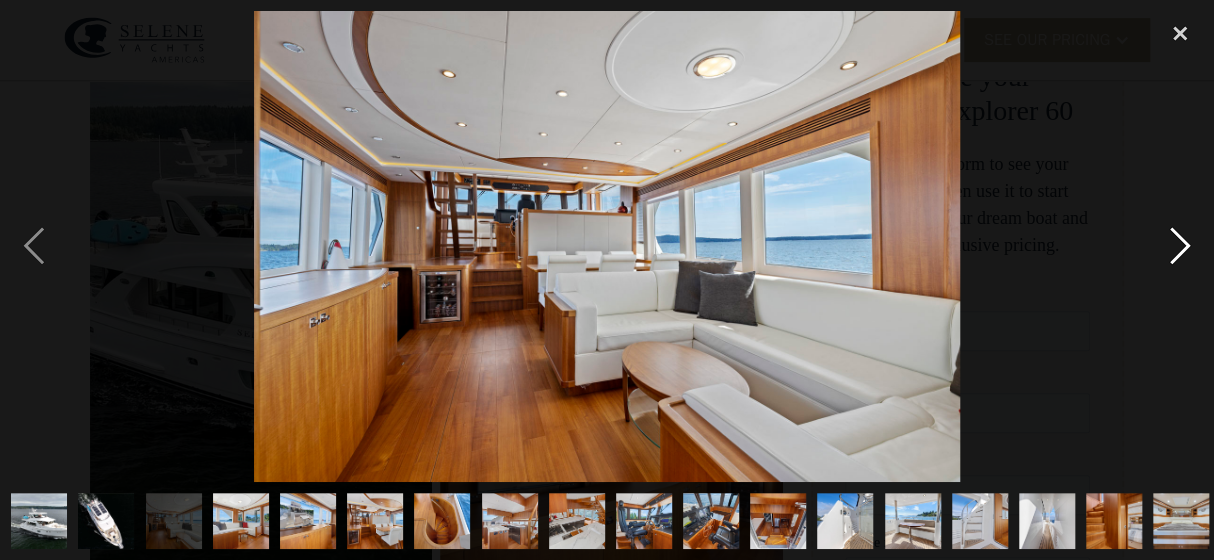 click at bounding box center [1180, 246] 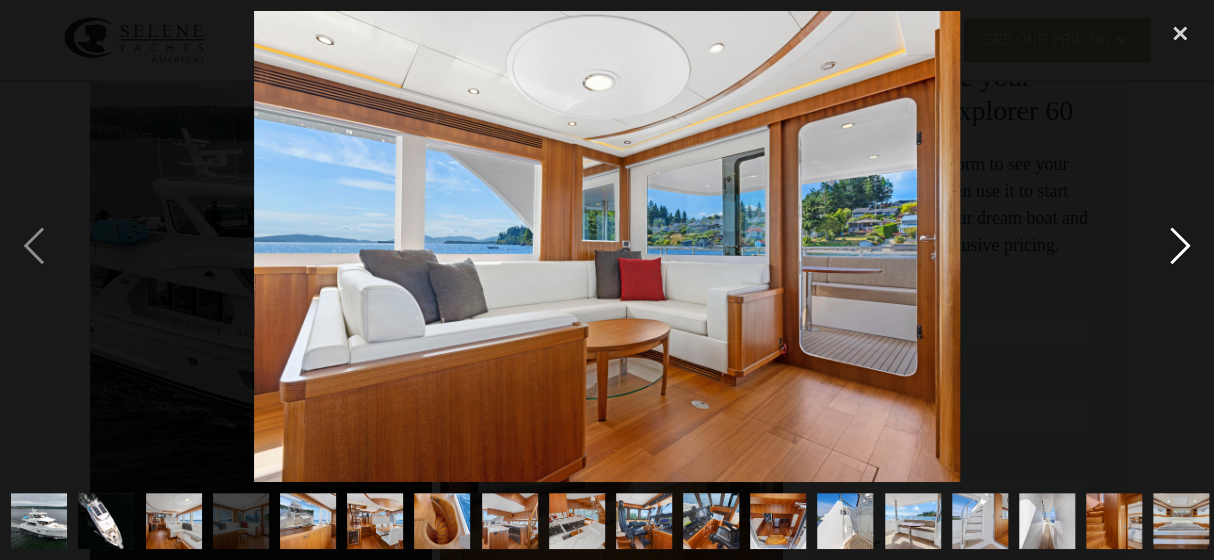 click at bounding box center [1180, 246] 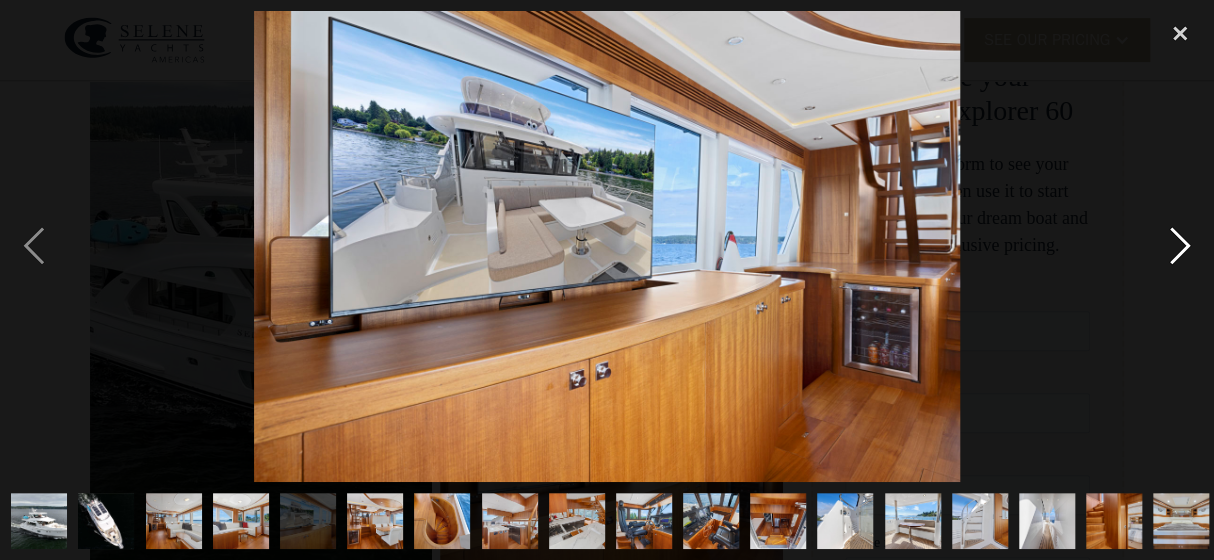 click at bounding box center [1180, 246] 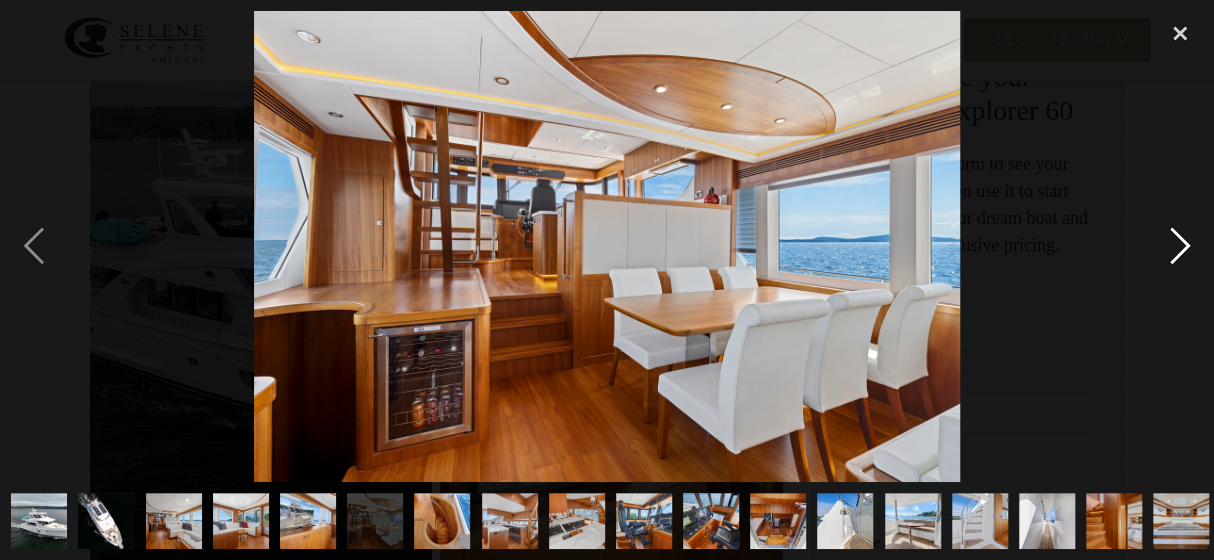 click at bounding box center (1180, 246) 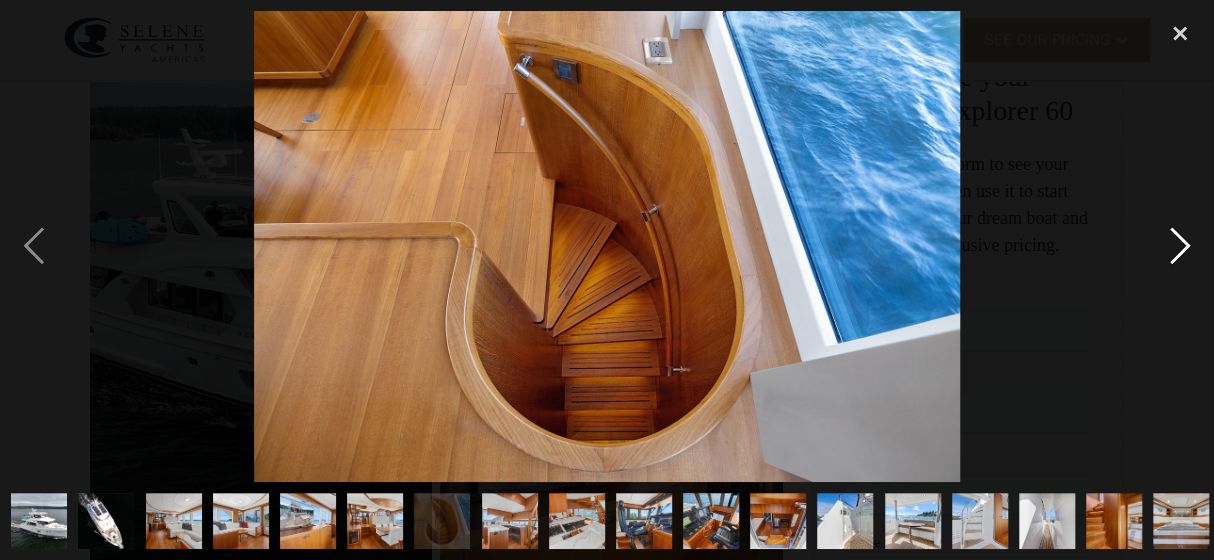 click at bounding box center (1180, 246) 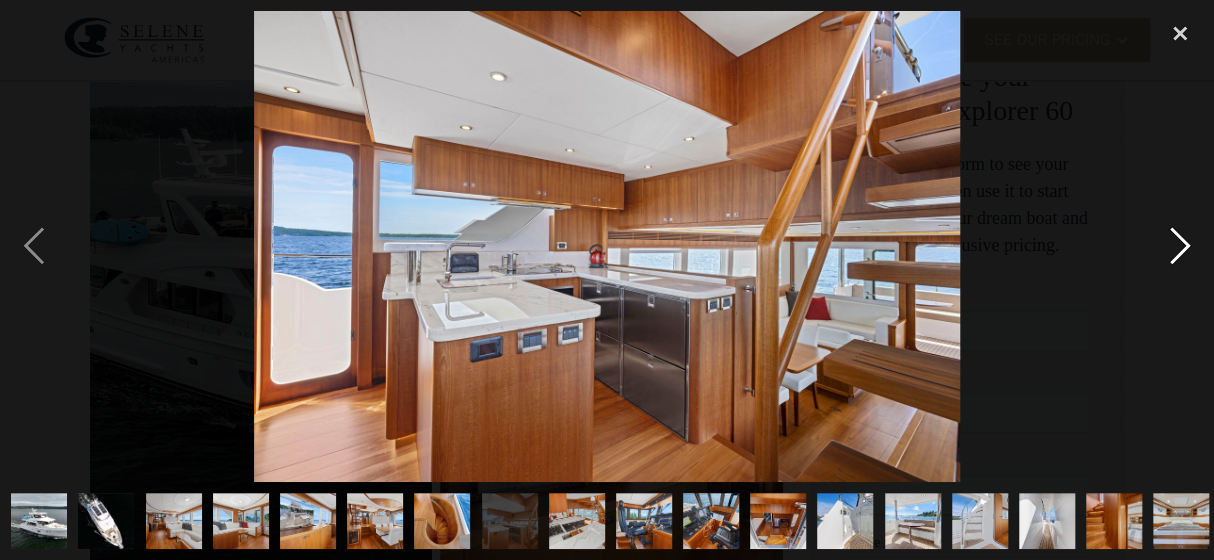 click at bounding box center [1180, 246] 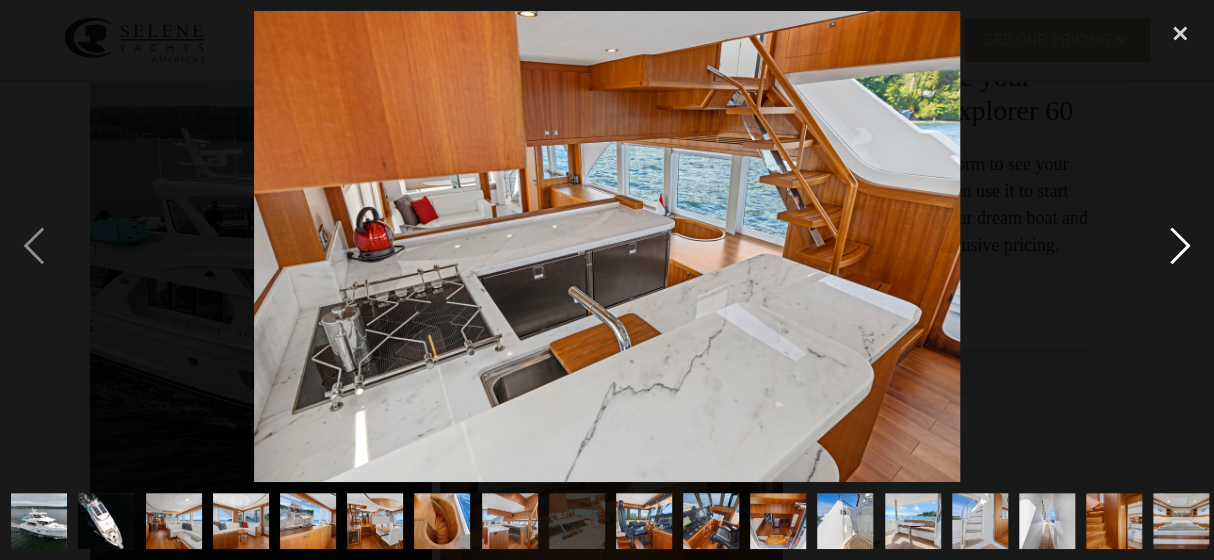 click at bounding box center (1180, 246) 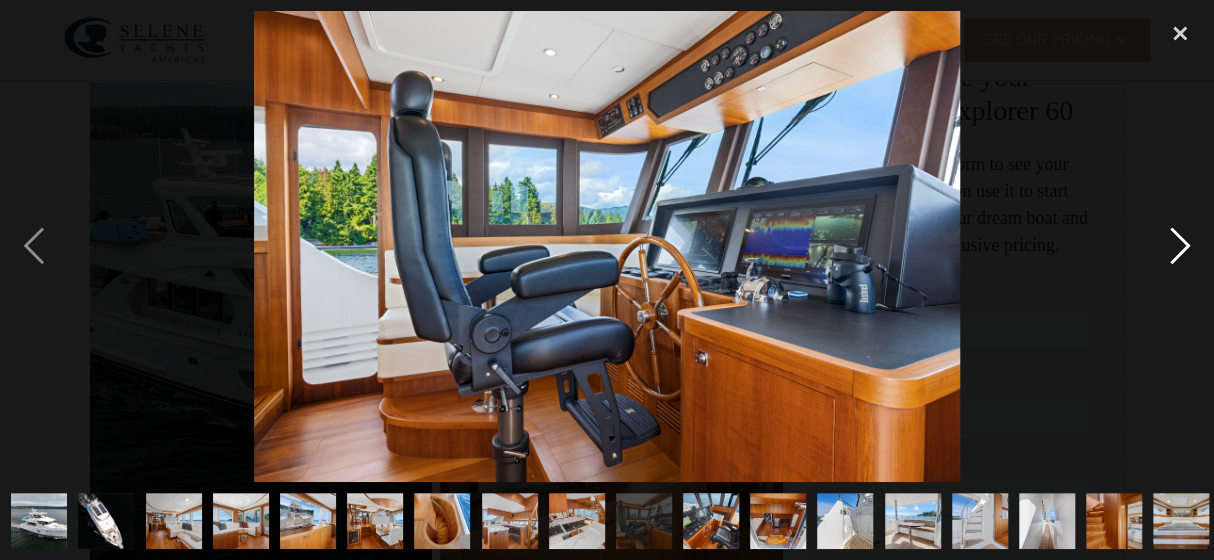 click at bounding box center (1180, 246) 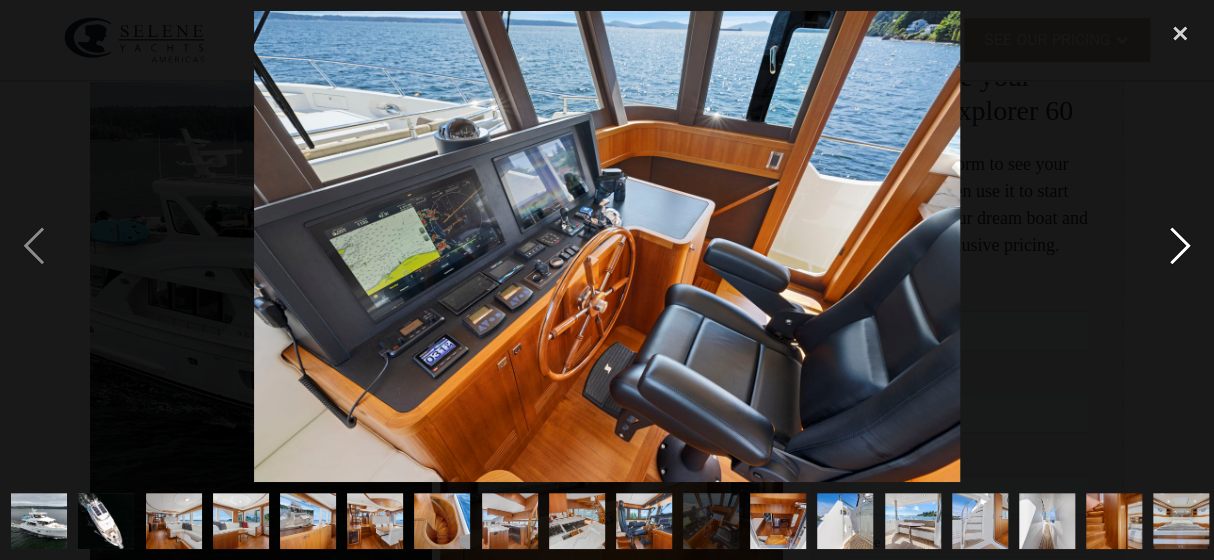 click at bounding box center [1180, 246] 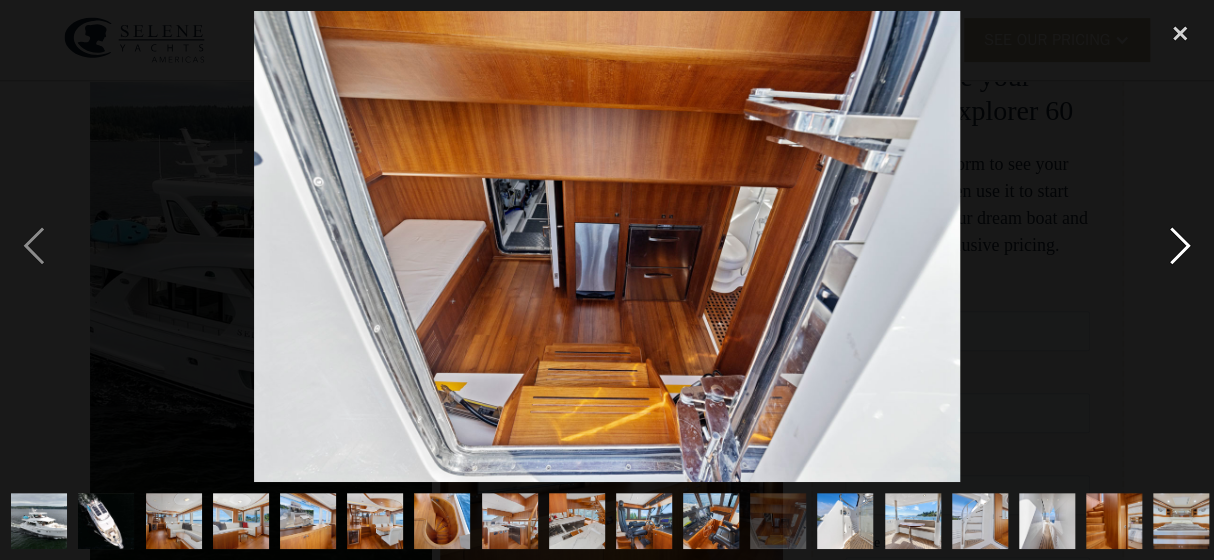 click at bounding box center (1180, 246) 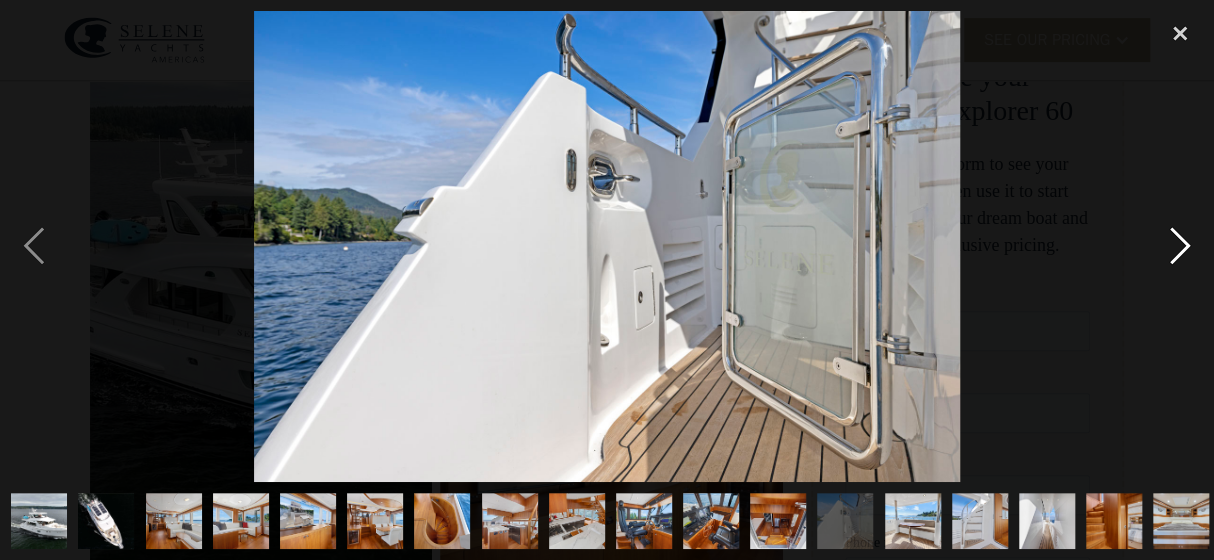 click at bounding box center (1180, 246) 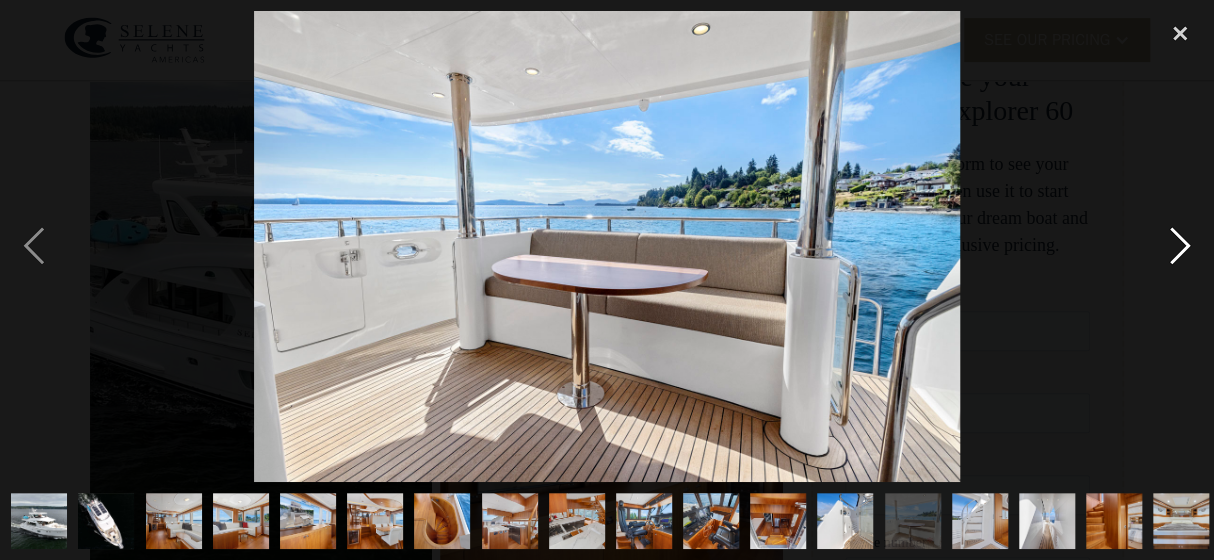 click at bounding box center [1180, 246] 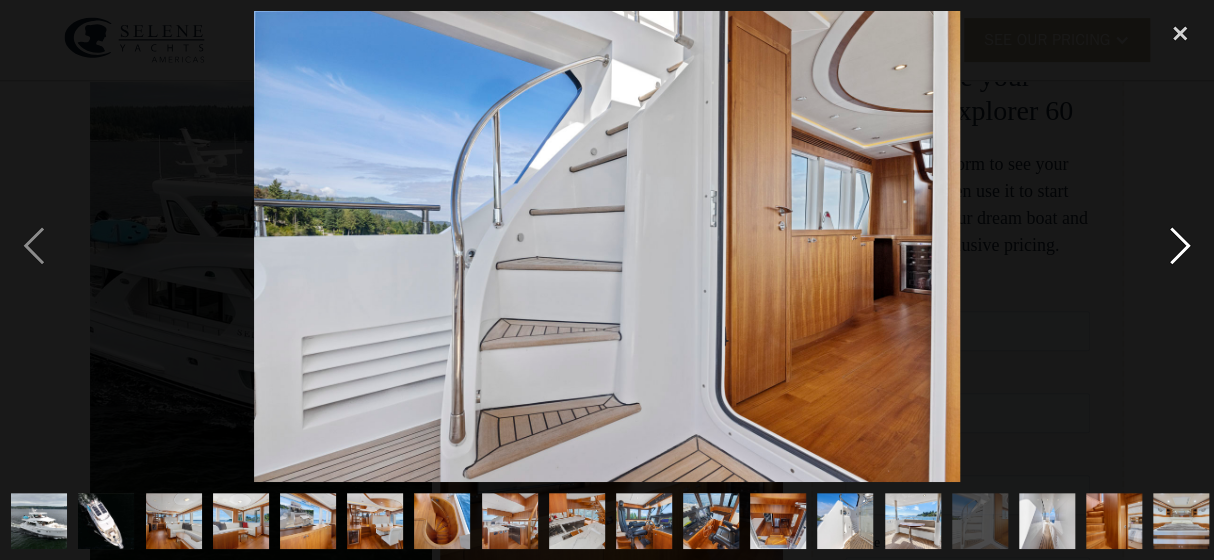 click at bounding box center (1180, 246) 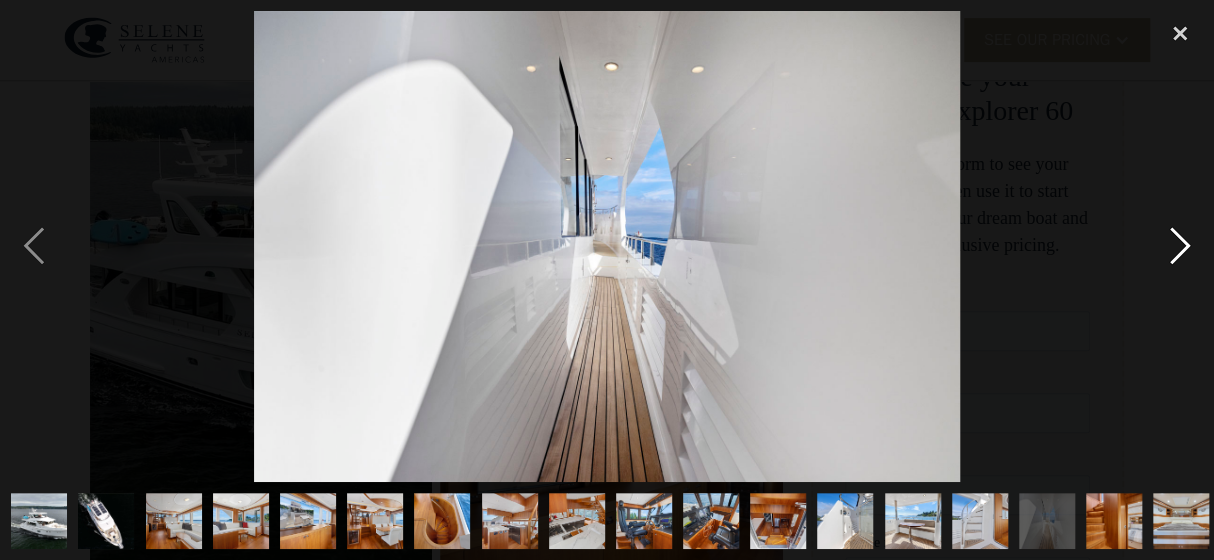 click at bounding box center (1180, 246) 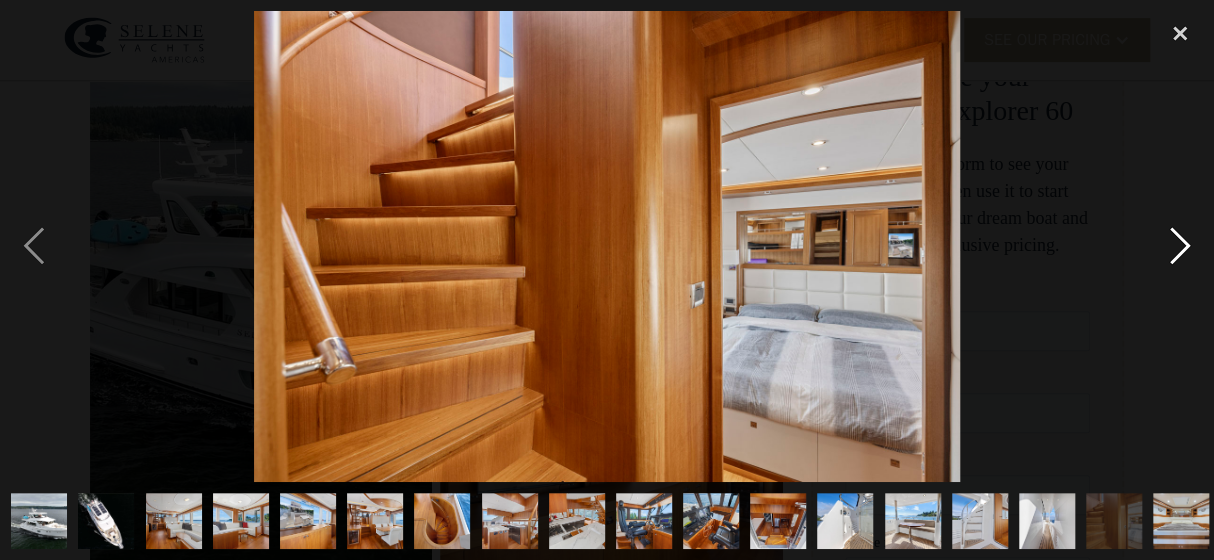 click at bounding box center [1180, 246] 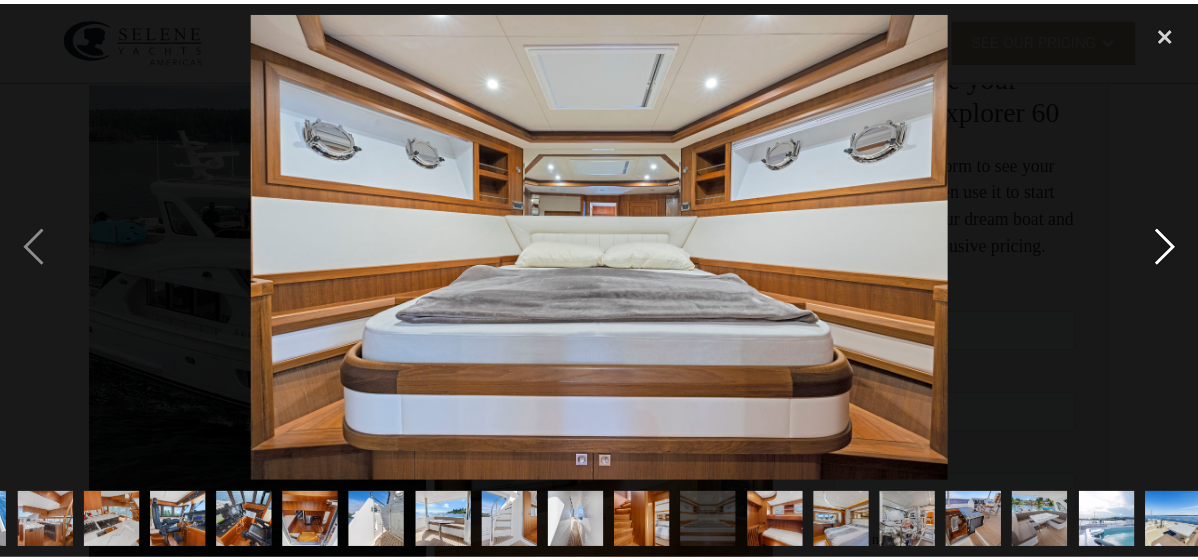 scroll, scrollTop: 0, scrollLeft: 478, axis: horizontal 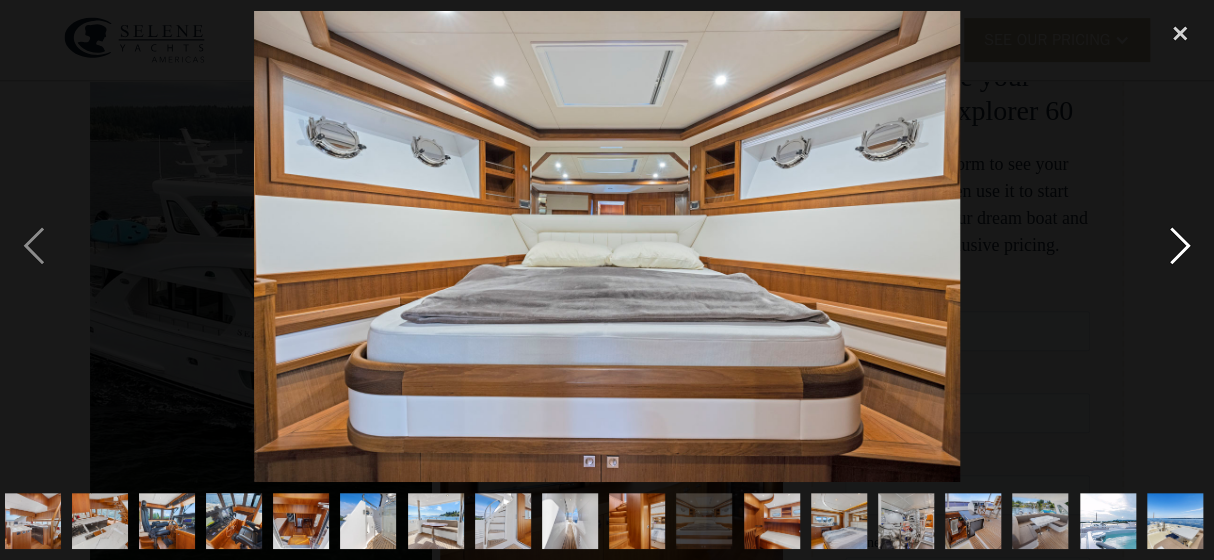 click at bounding box center (1180, 246) 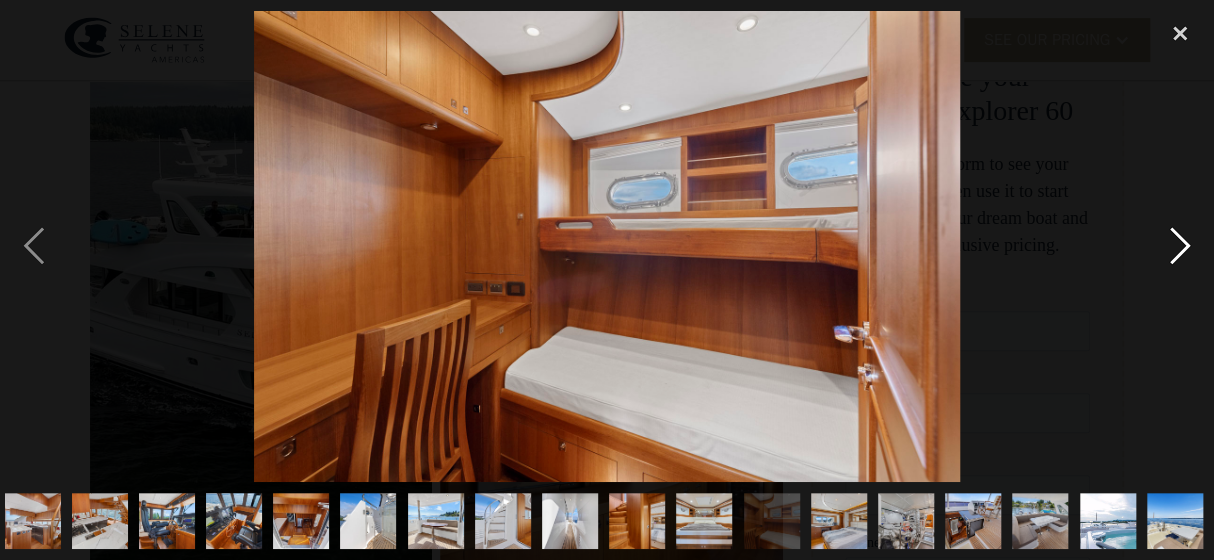 click at bounding box center (1180, 246) 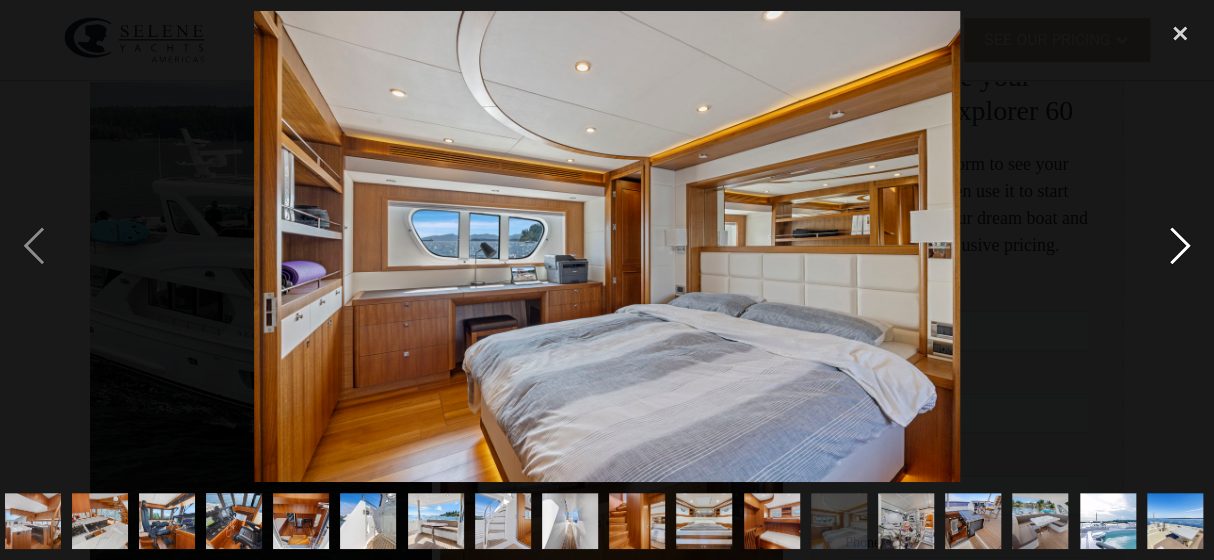 click at bounding box center [1180, 246] 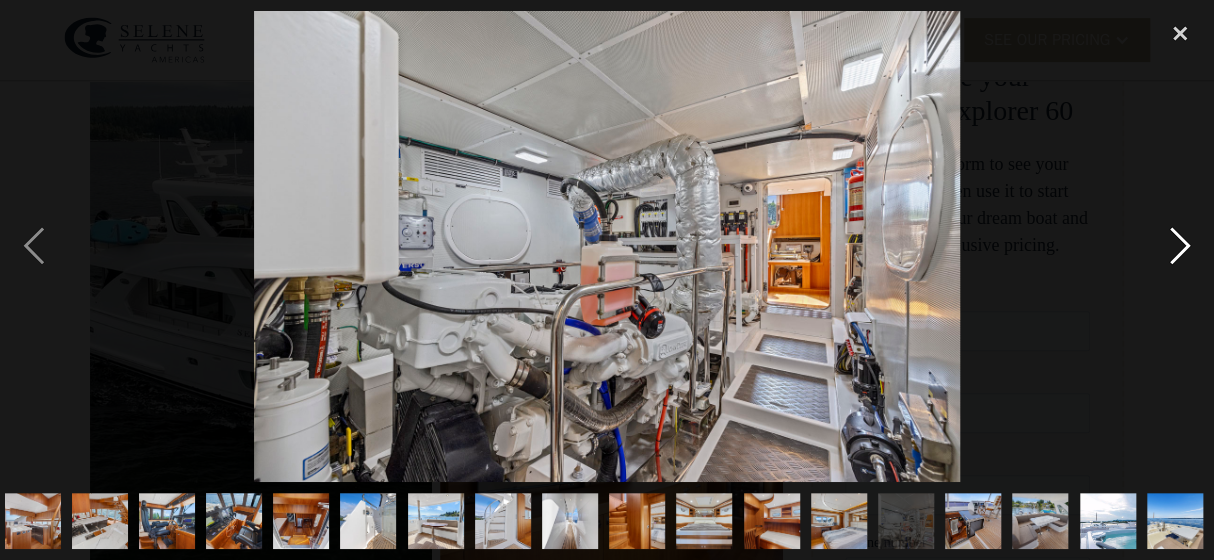 click at bounding box center (1180, 246) 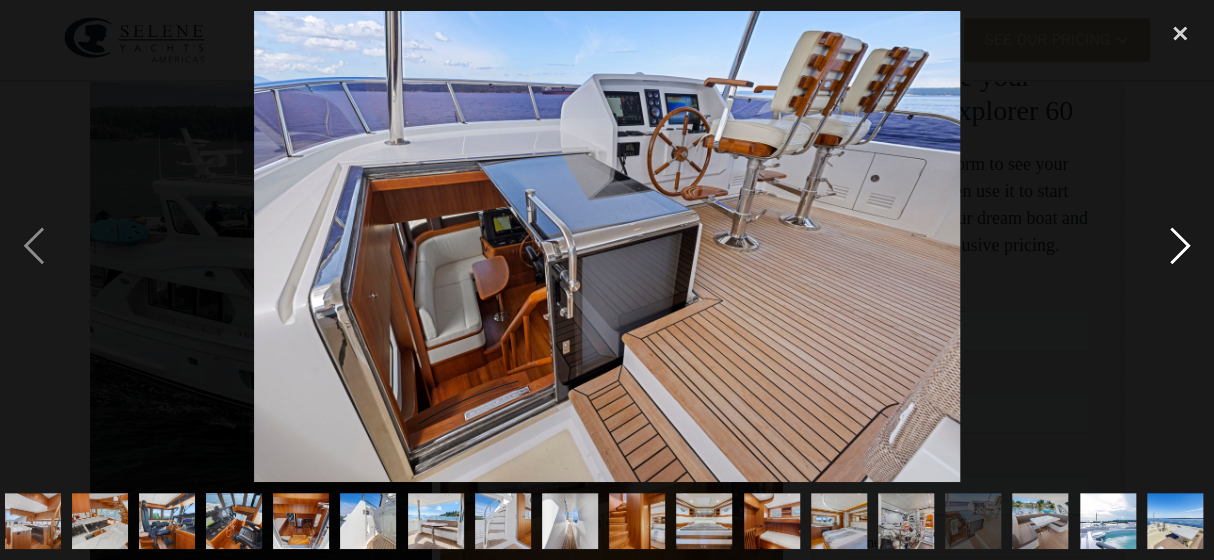 click at bounding box center (1180, 246) 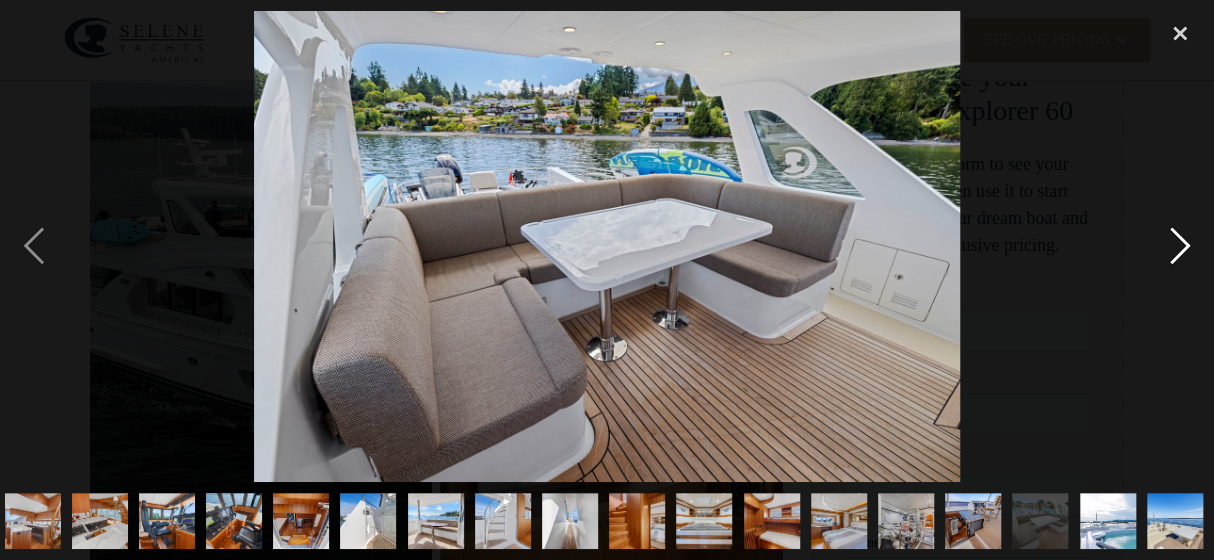 click at bounding box center (1180, 246) 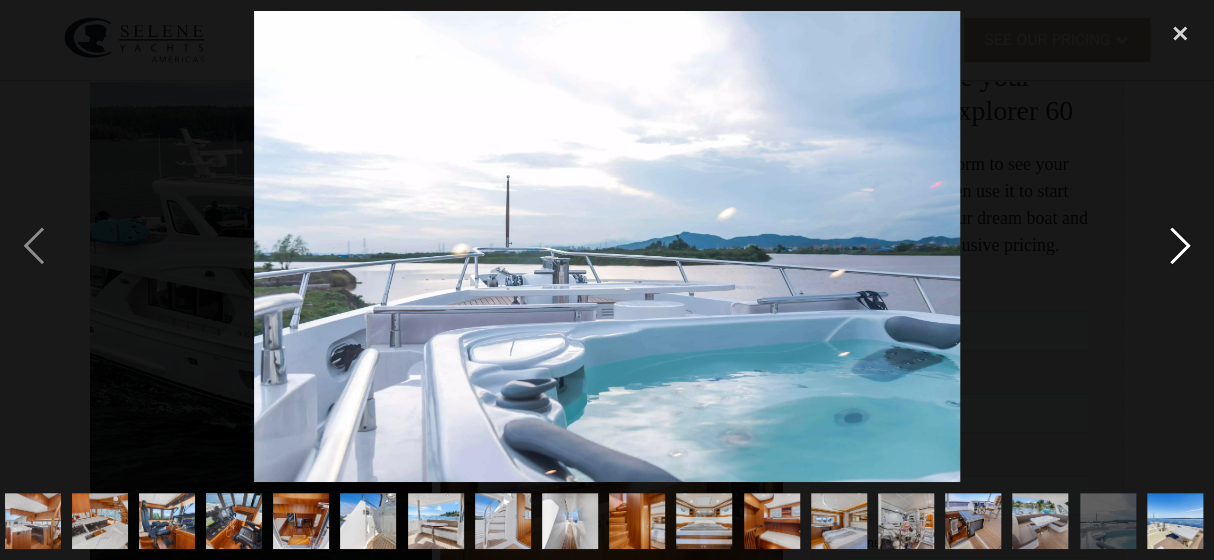 click at bounding box center (1180, 246) 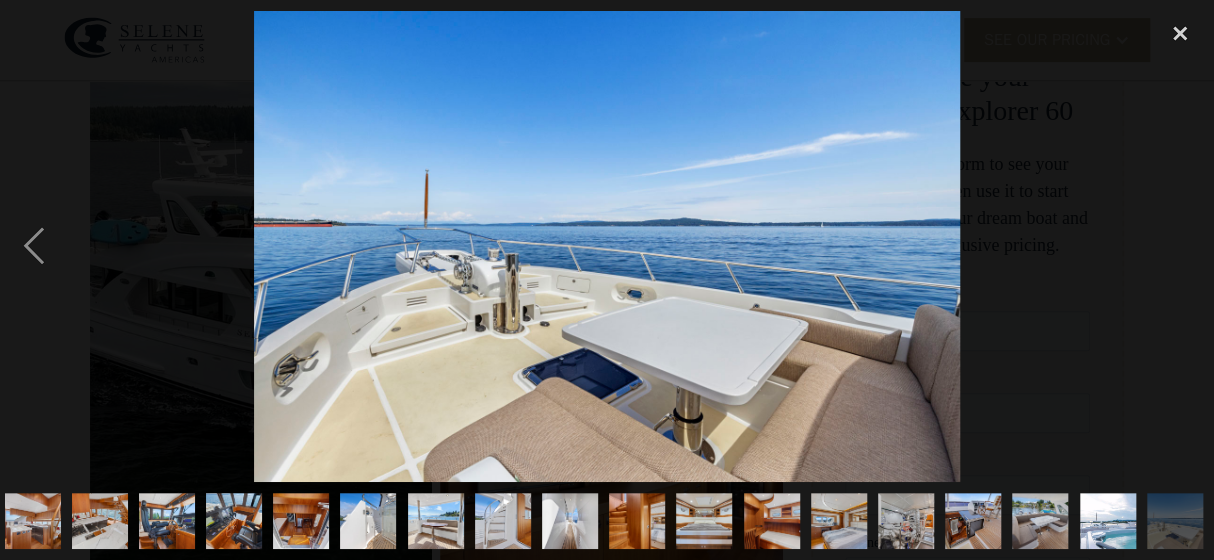 click at bounding box center [1180, 246] 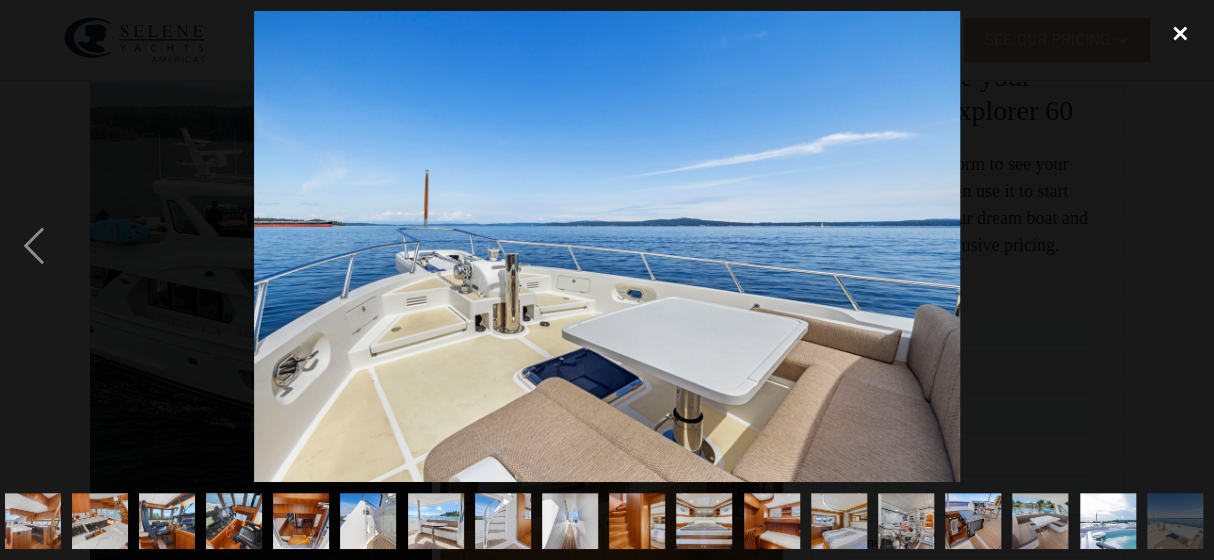 click at bounding box center [1180, 33] 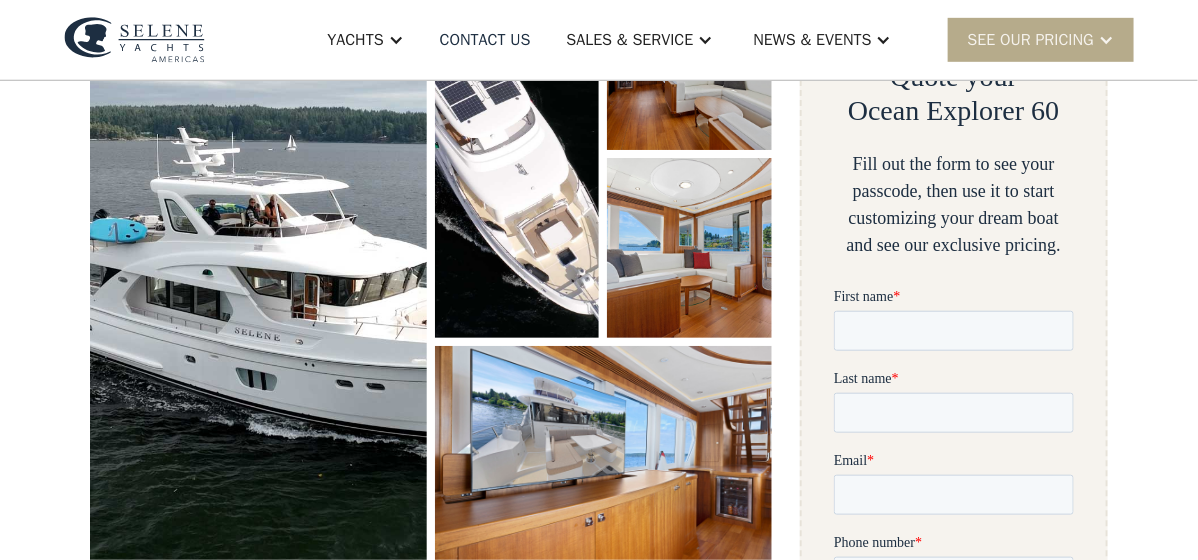 scroll, scrollTop: 0, scrollLeft: 0, axis: both 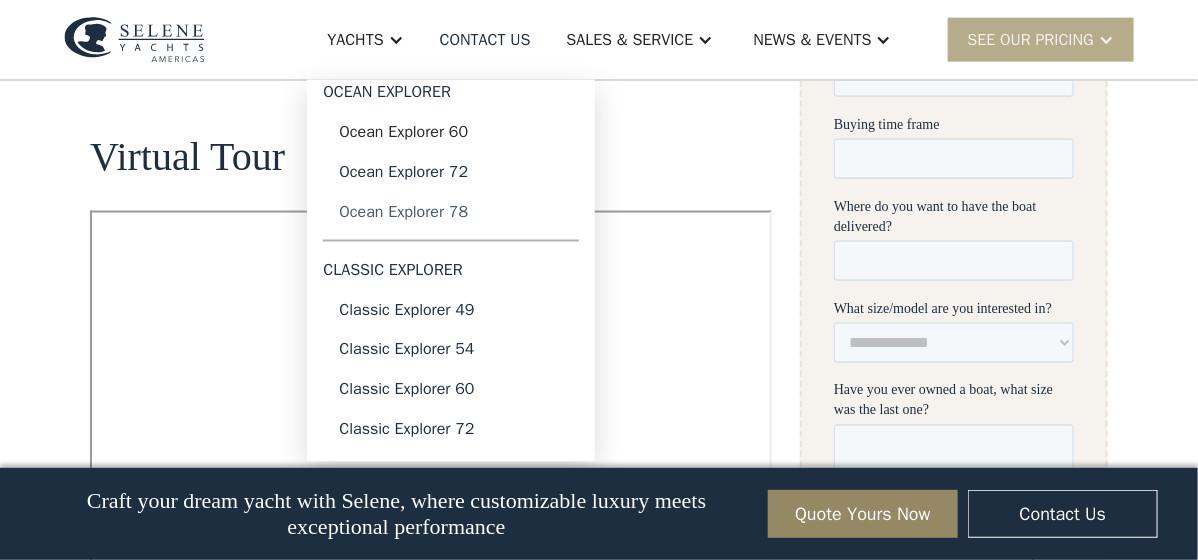 click on "Ocean Explorer 78" at bounding box center [451, 212] 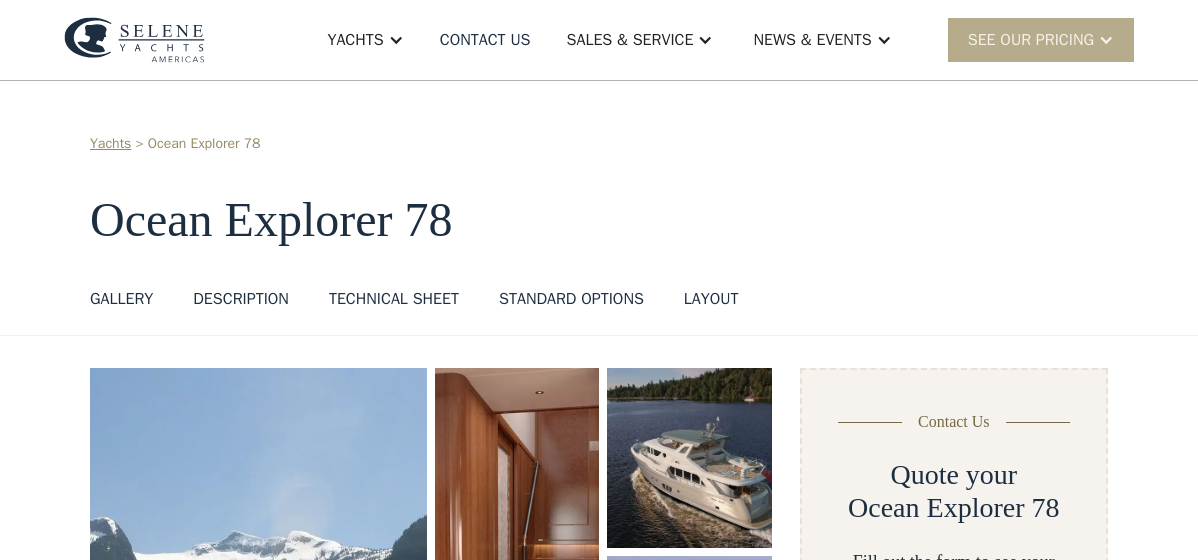 scroll, scrollTop: 0, scrollLeft: 0, axis: both 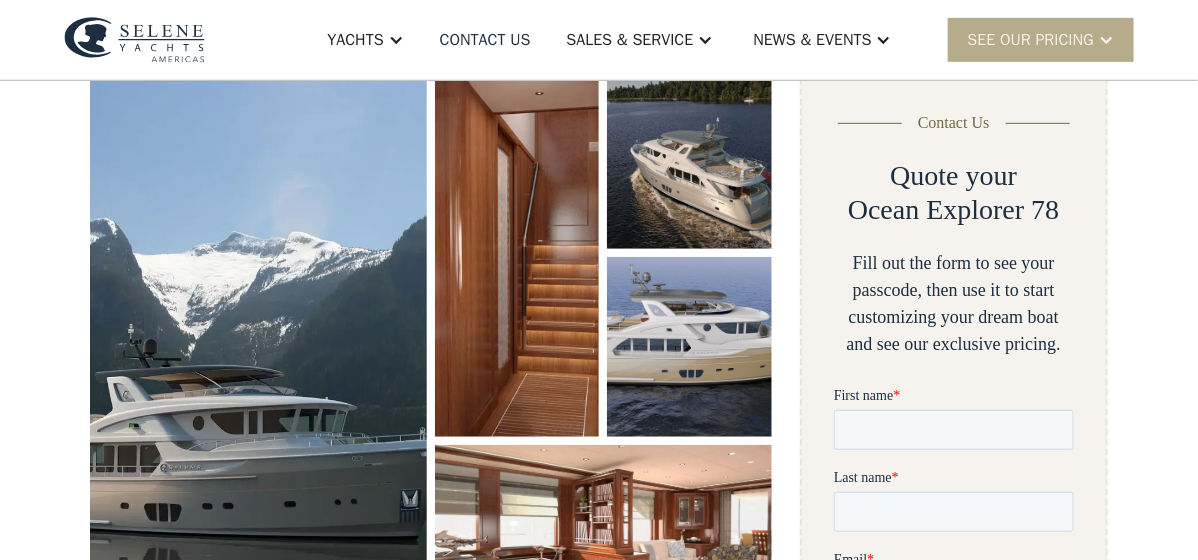 click at bounding box center [258, 351] 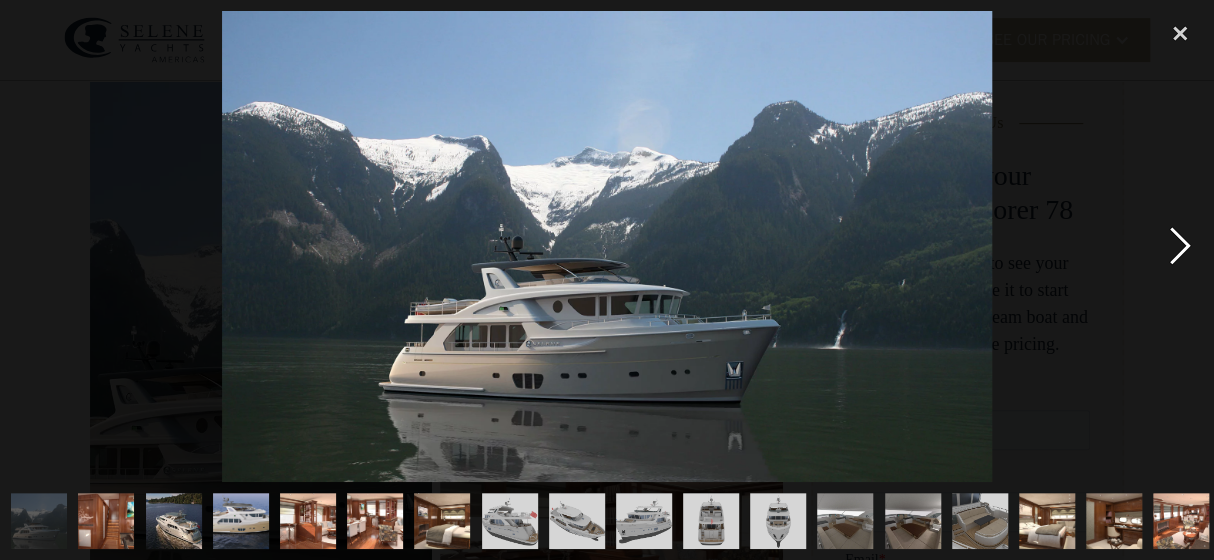 click at bounding box center [1180, 246] 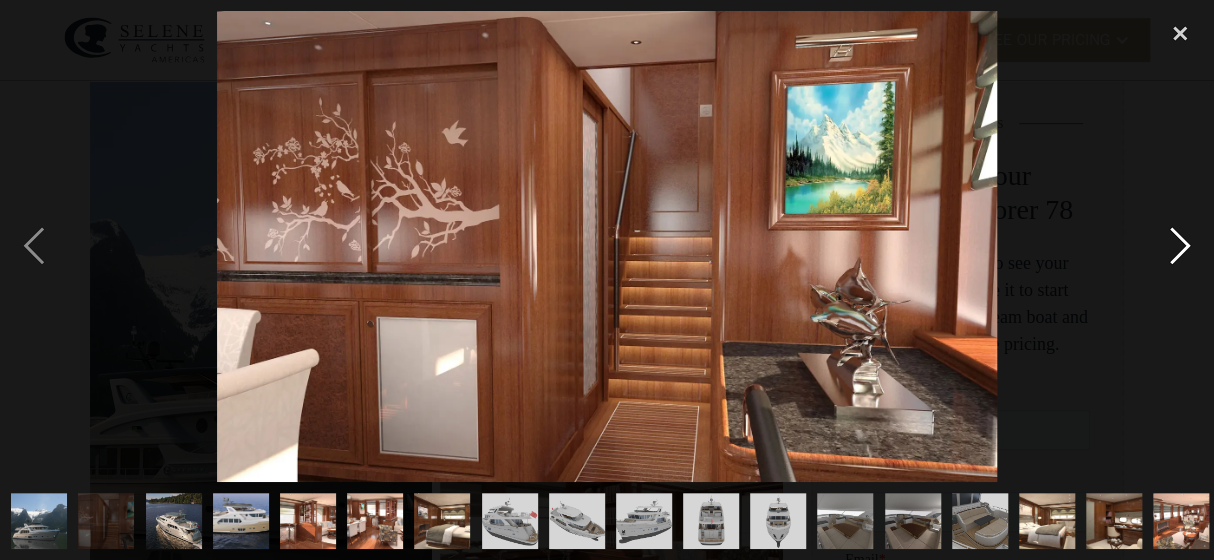 click at bounding box center [1180, 246] 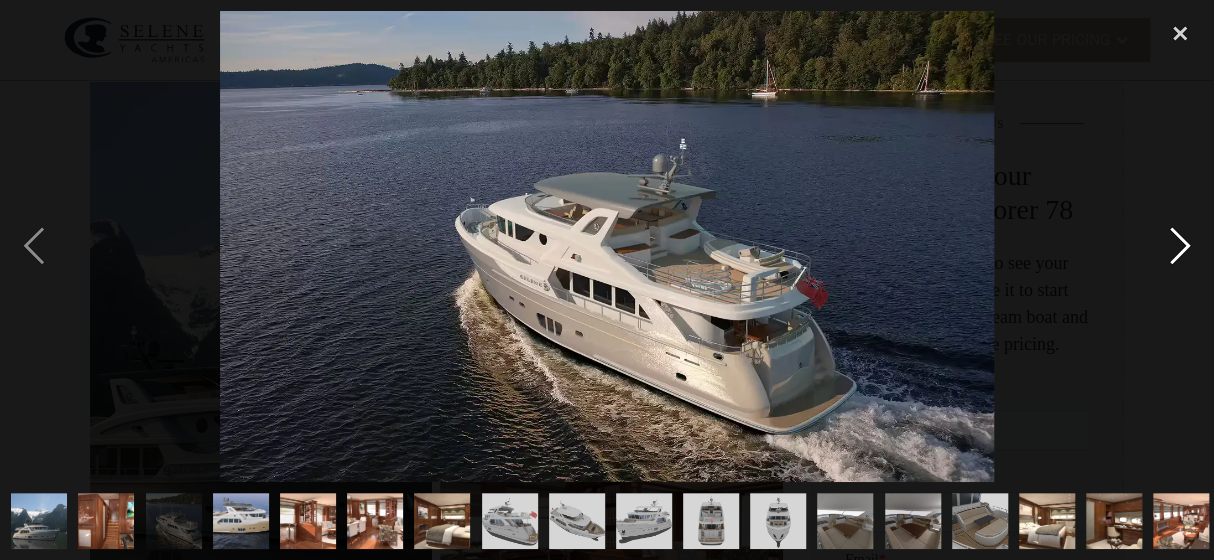 click at bounding box center [1180, 246] 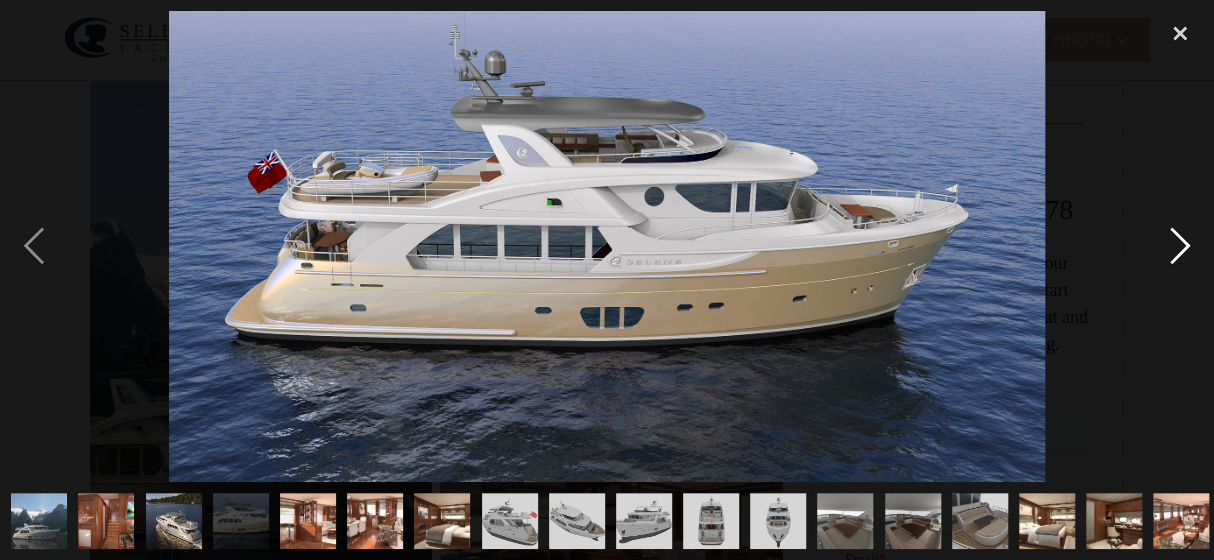 click at bounding box center (1180, 246) 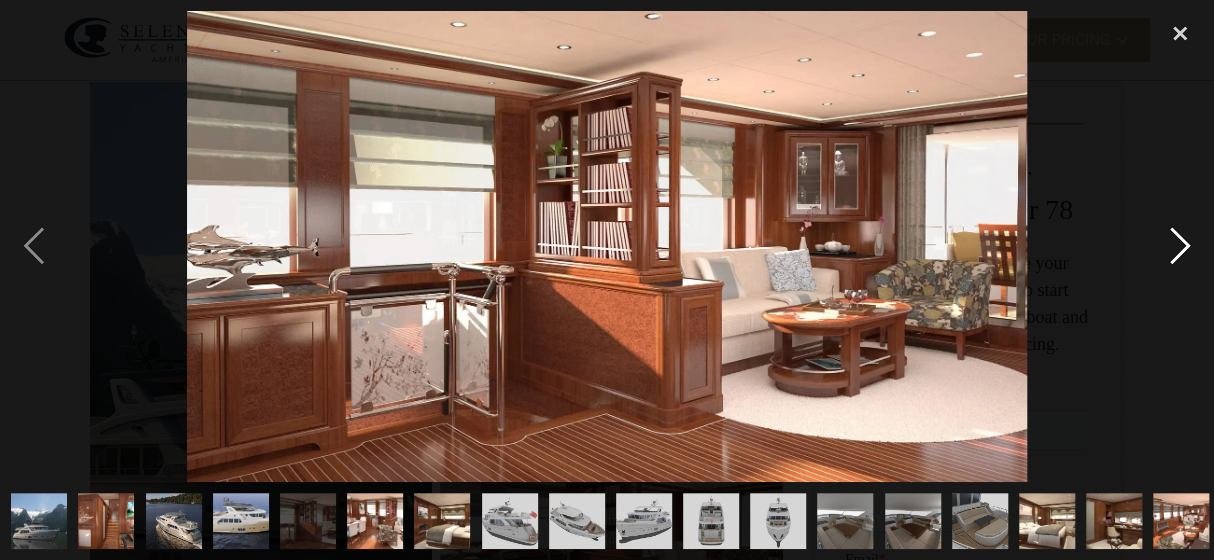 click at bounding box center [1180, 246] 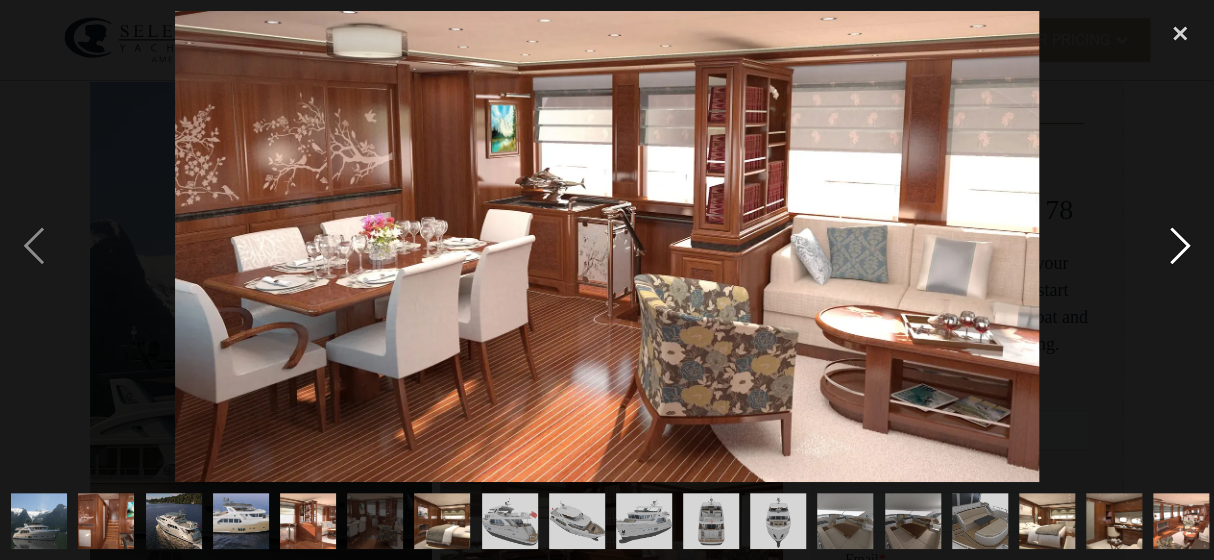 click at bounding box center (1180, 246) 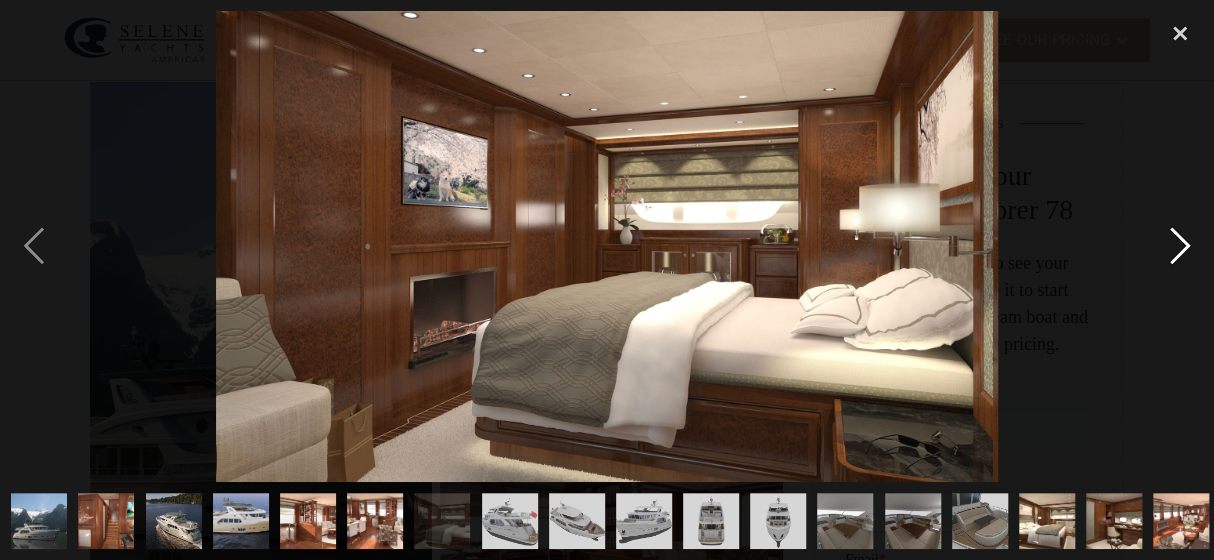 click at bounding box center [1180, 246] 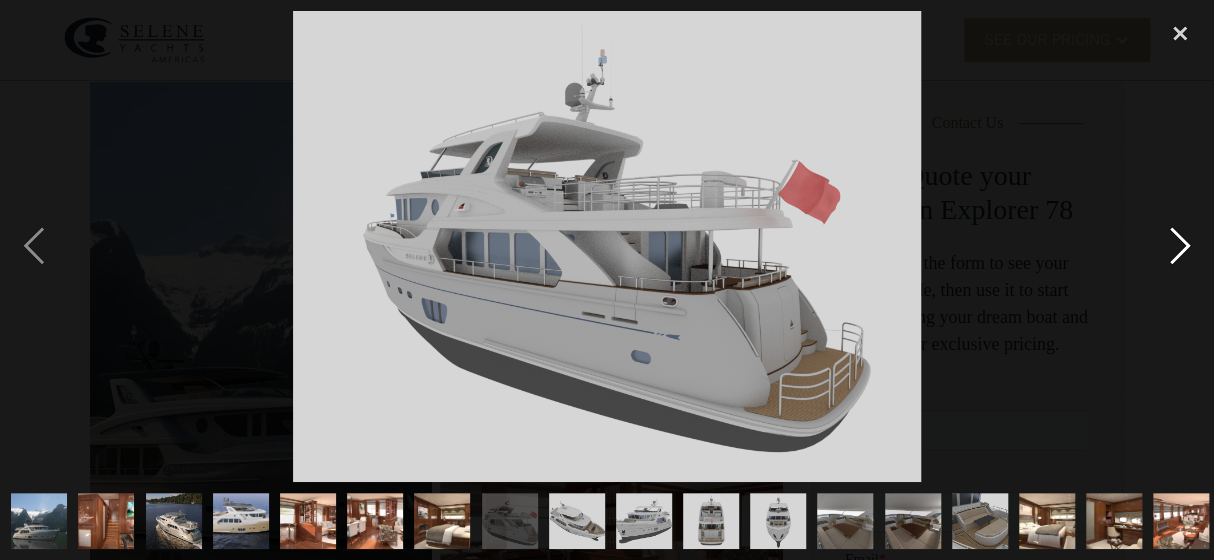 click at bounding box center (1180, 246) 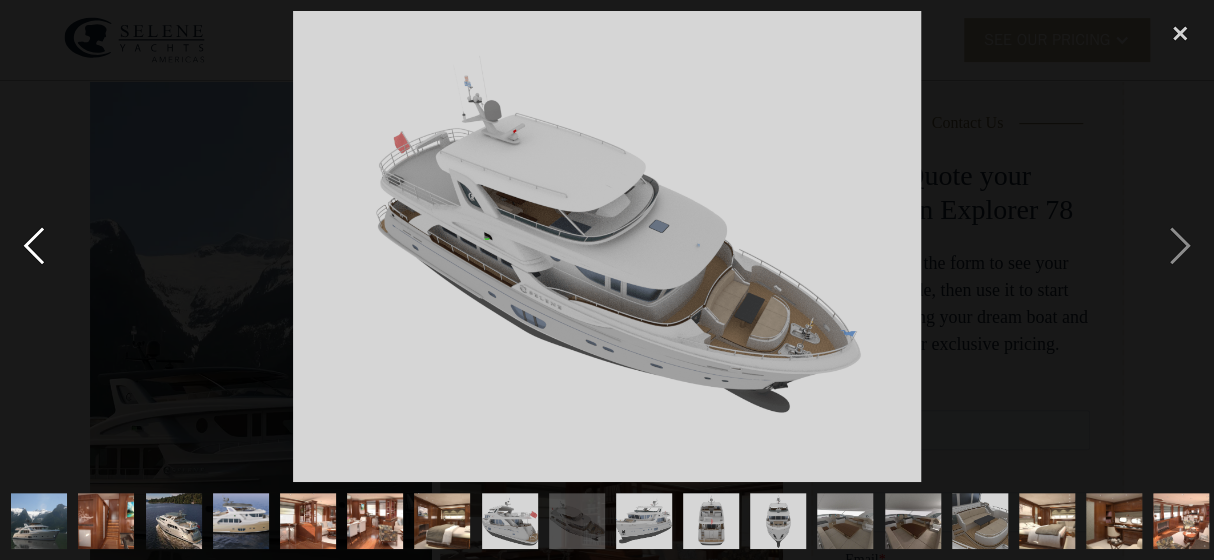 click at bounding box center (34, 246) 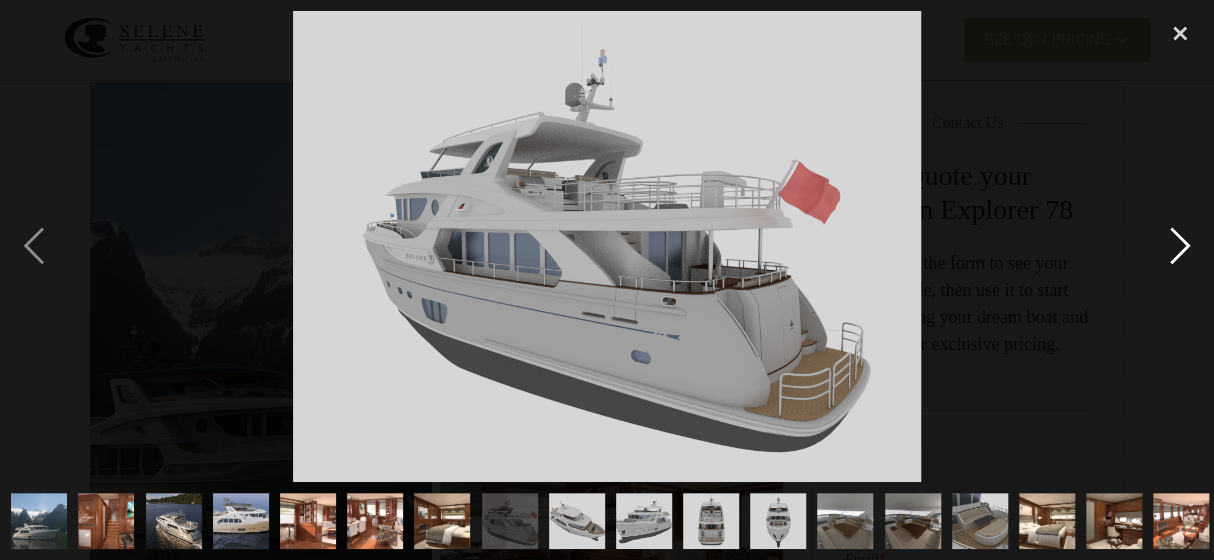 click at bounding box center [1180, 246] 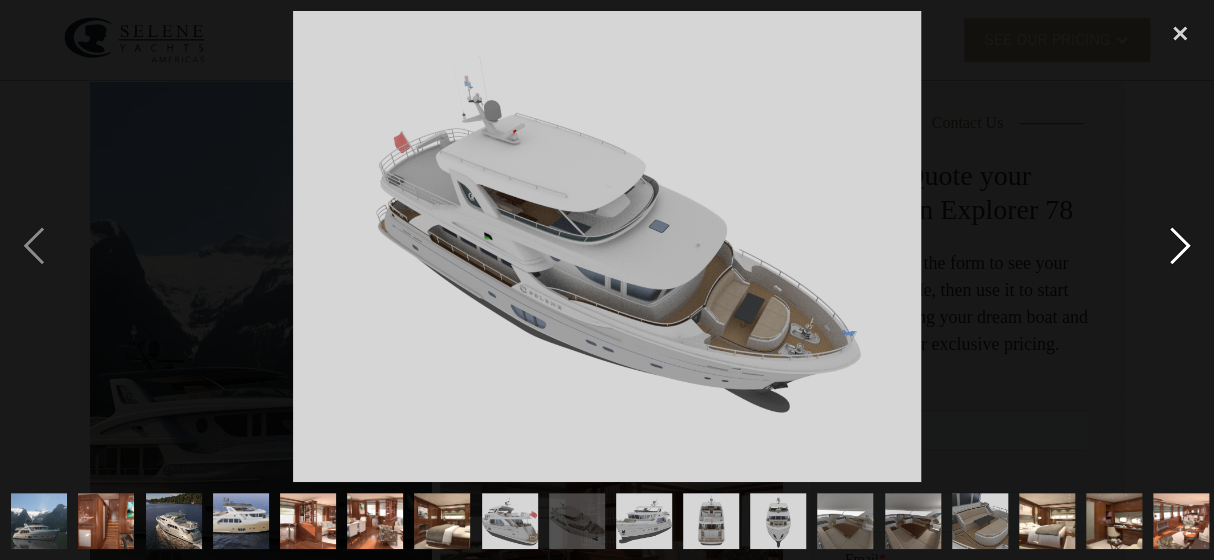 click at bounding box center (1180, 246) 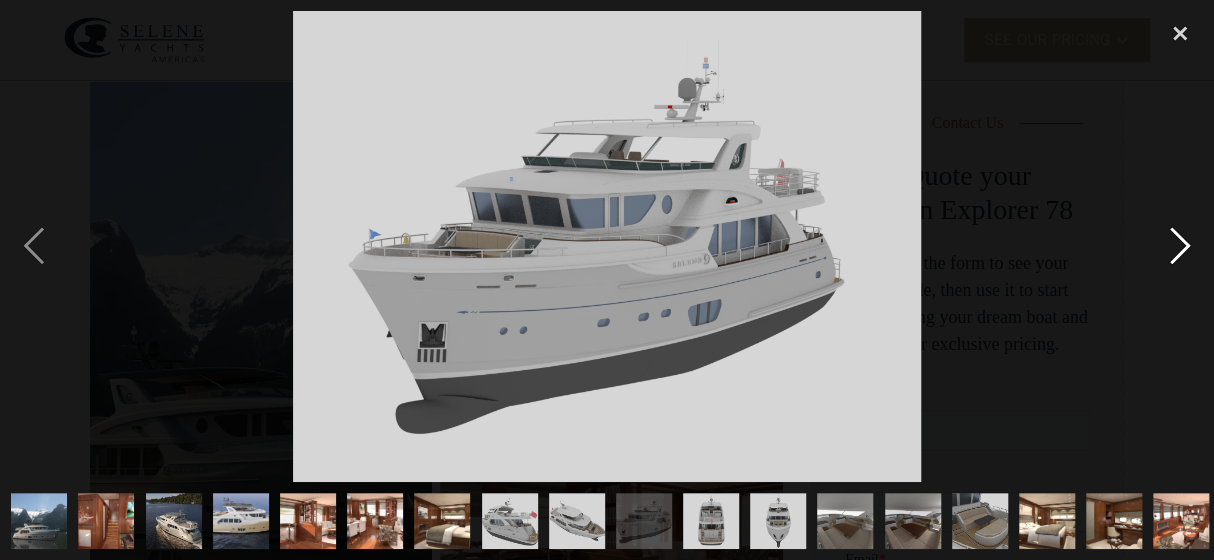 click at bounding box center [1180, 246] 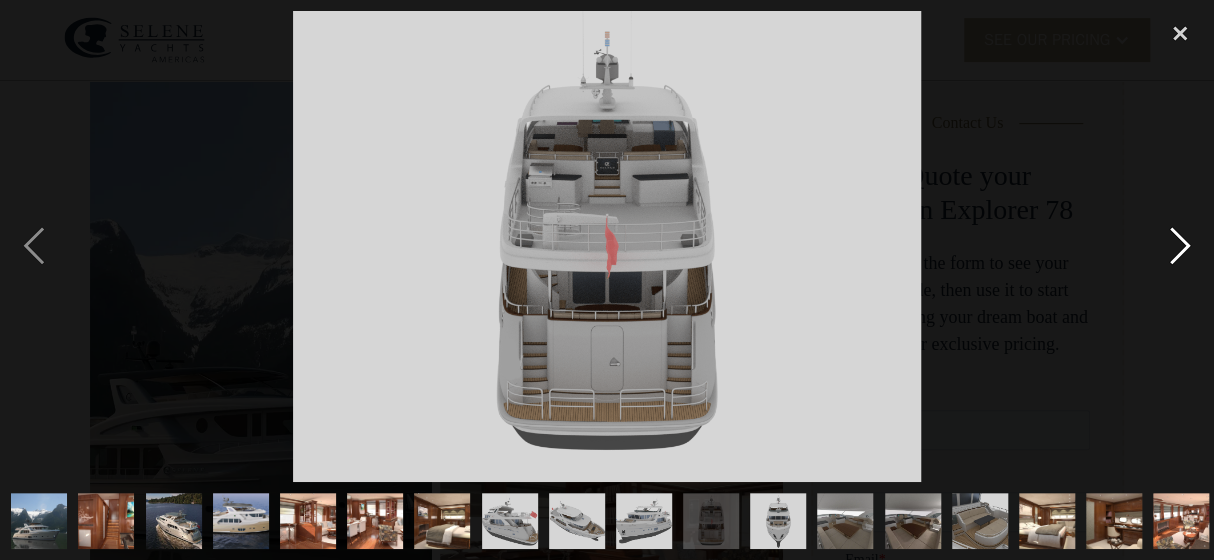 click at bounding box center [1180, 246] 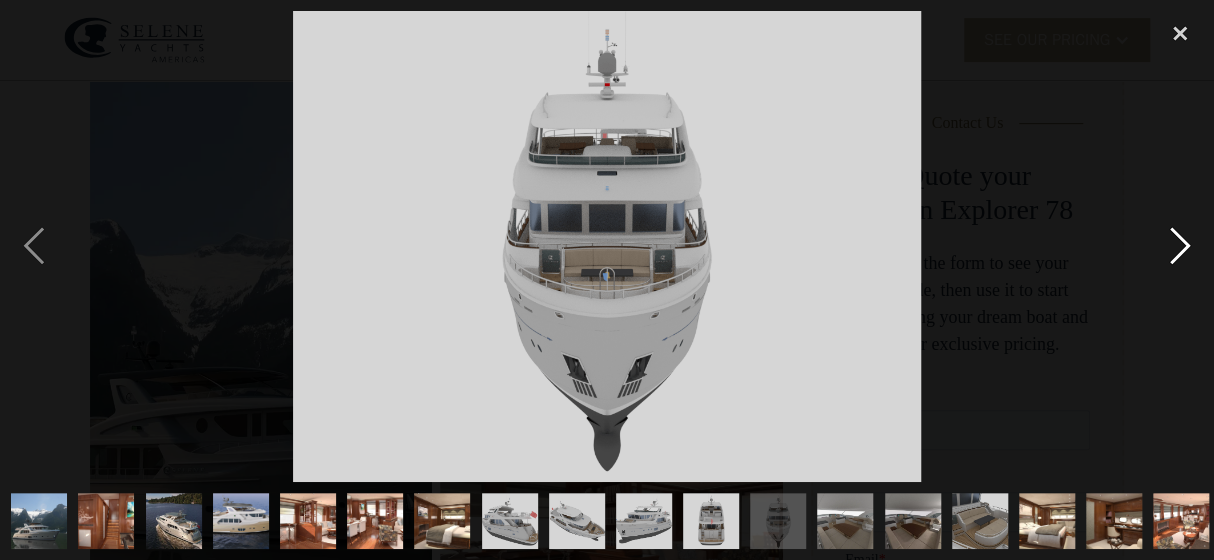 click at bounding box center (1180, 246) 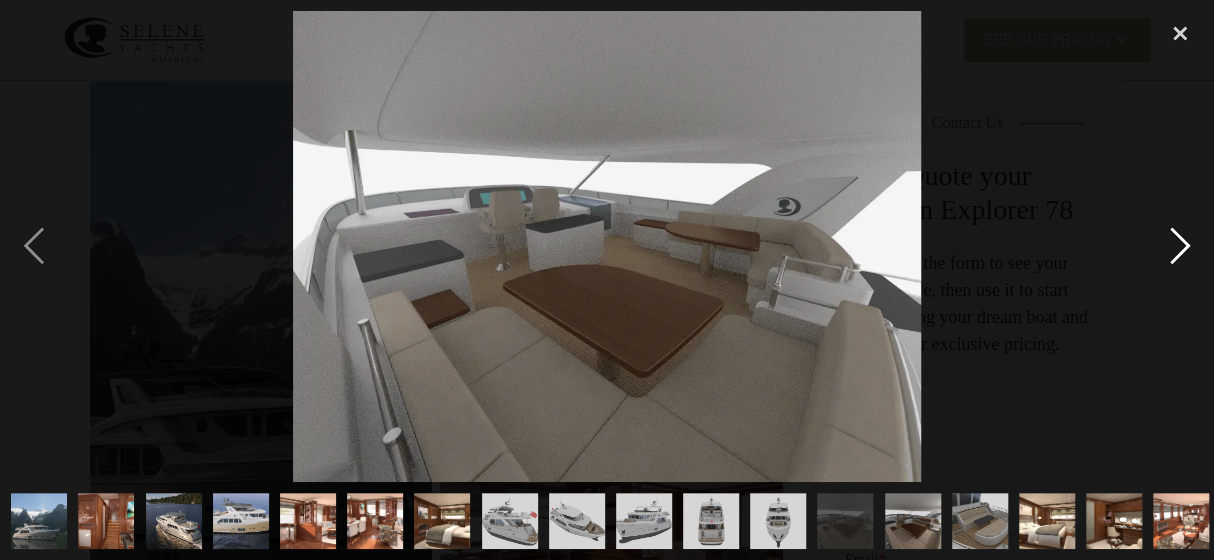 click at bounding box center (1180, 246) 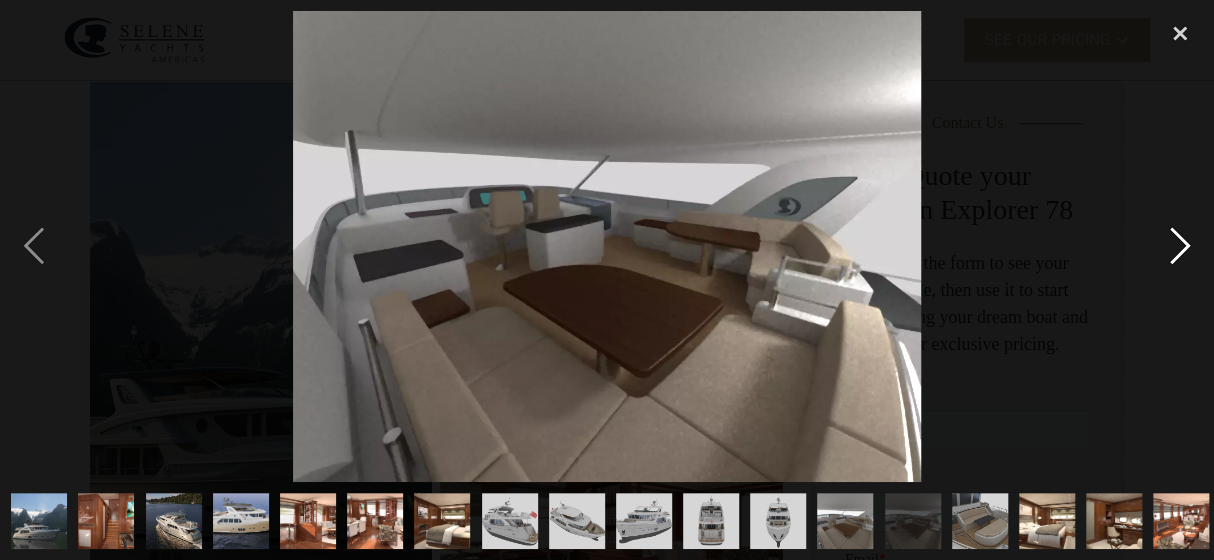 click at bounding box center [1180, 246] 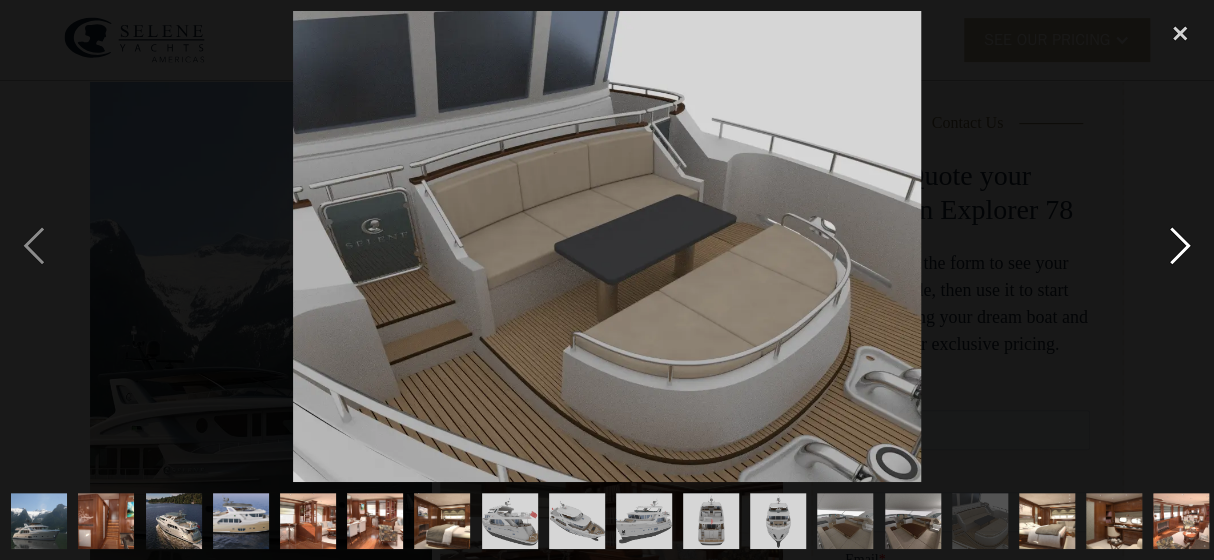 click at bounding box center (1180, 246) 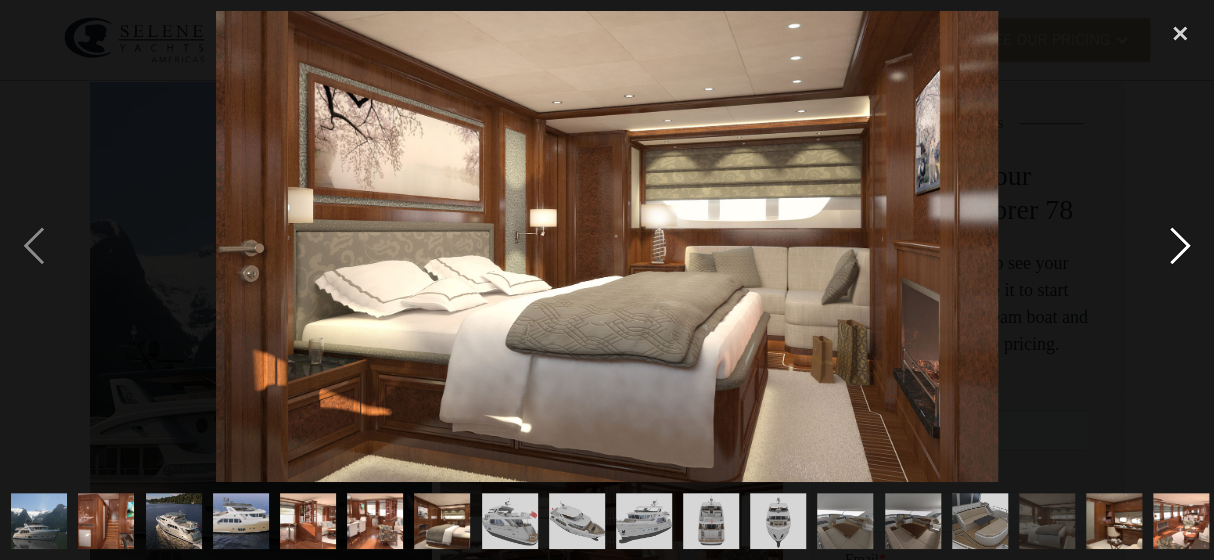 click at bounding box center [1180, 246] 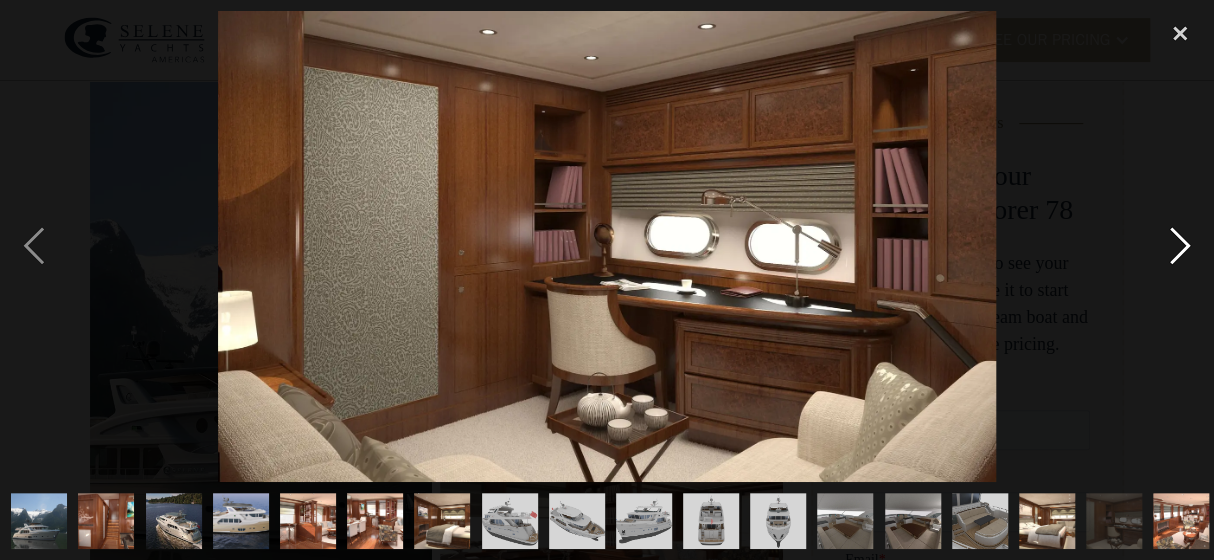 click at bounding box center [1180, 246] 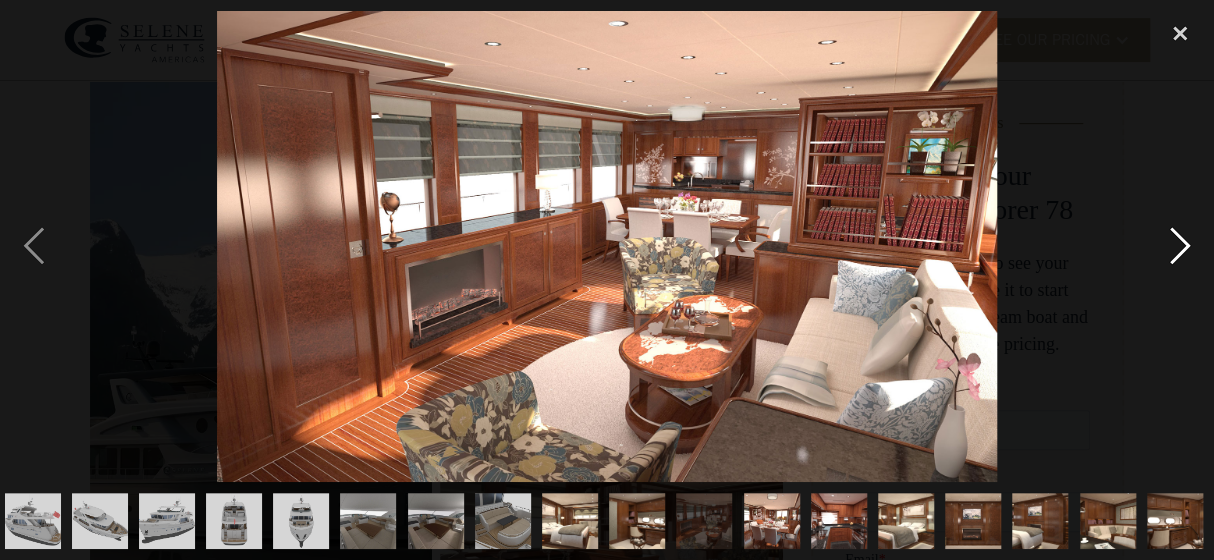 scroll, scrollTop: 0, scrollLeft: 478, axis: horizontal 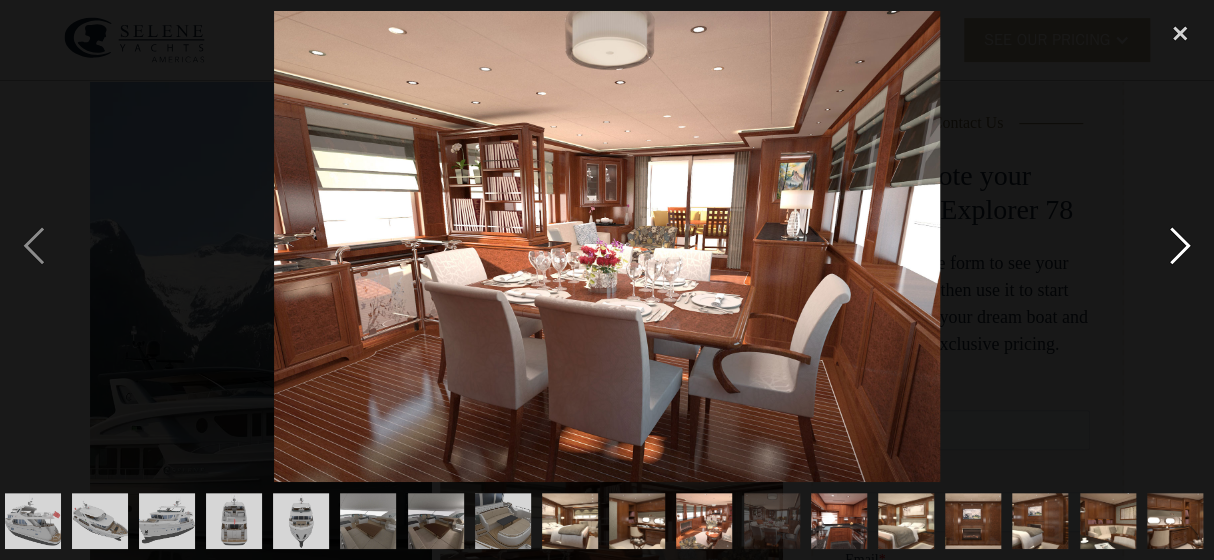click at bounding box center [1180, 246] 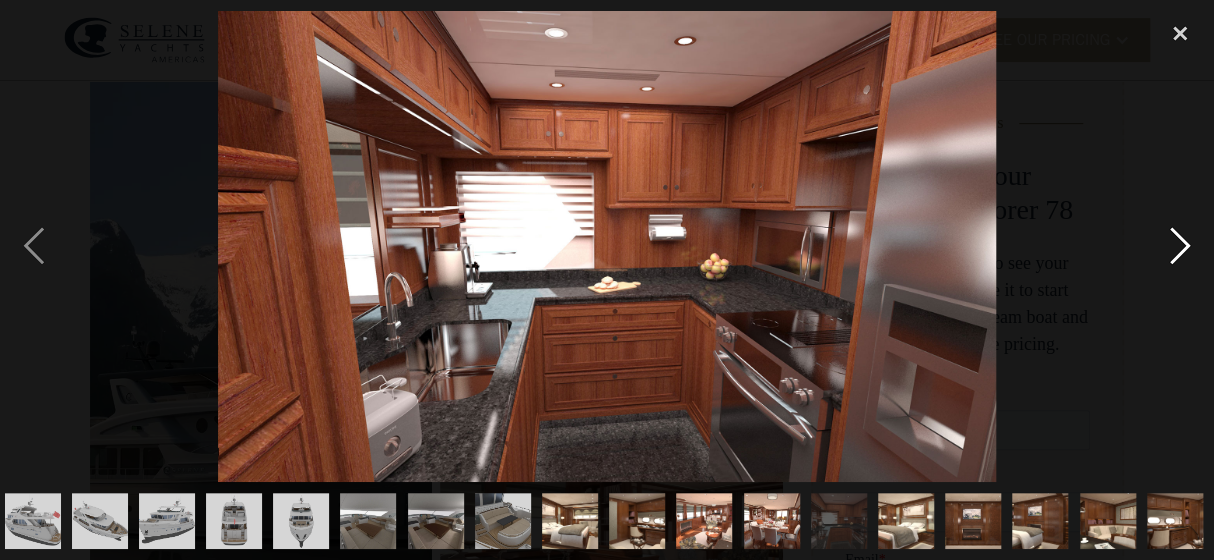 click at bounding box center [1180, 246] 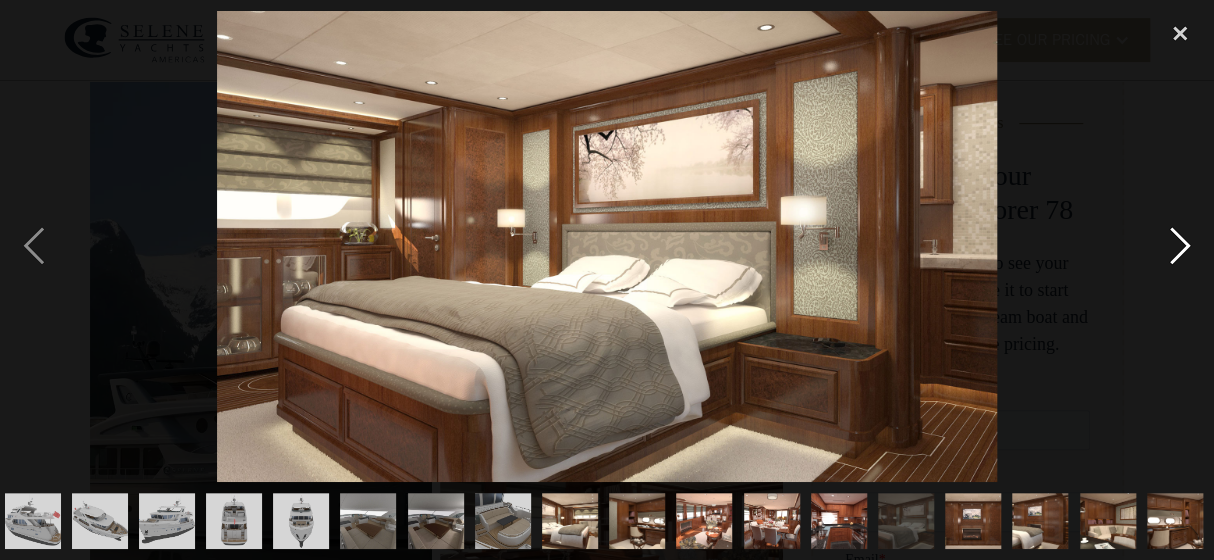 click at bounding box center [1180, 246] 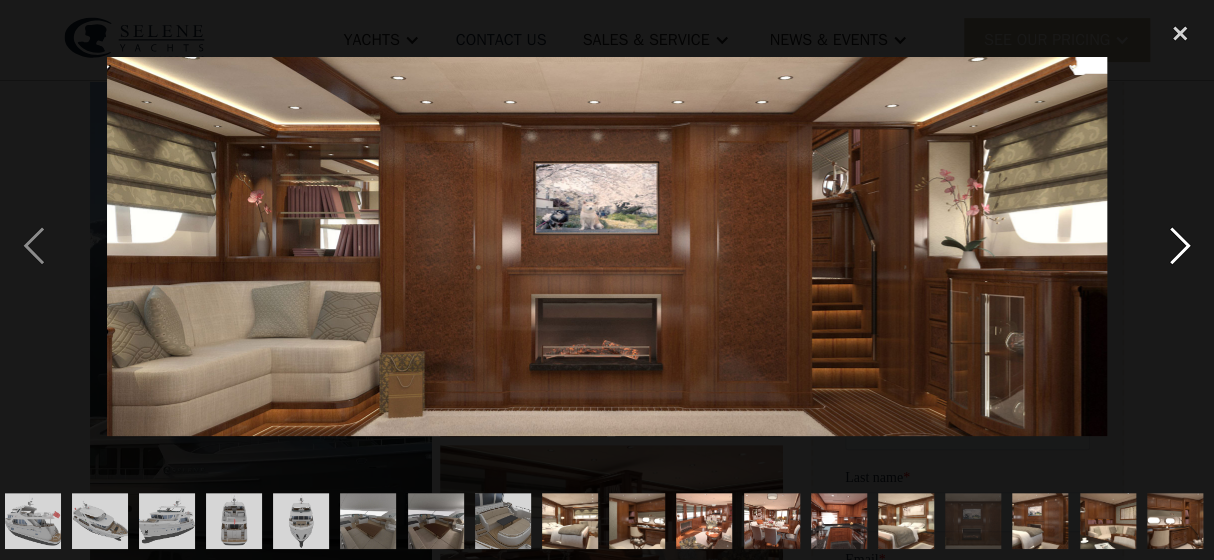 click at bounding box center [1180, 246] 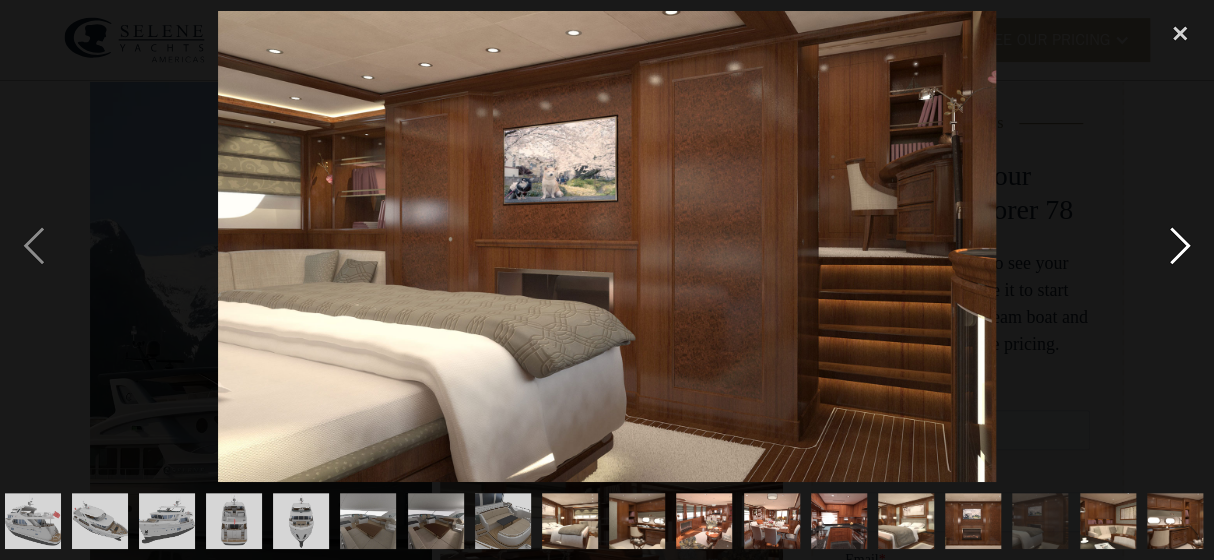 click at bounding box center [1180, 246] 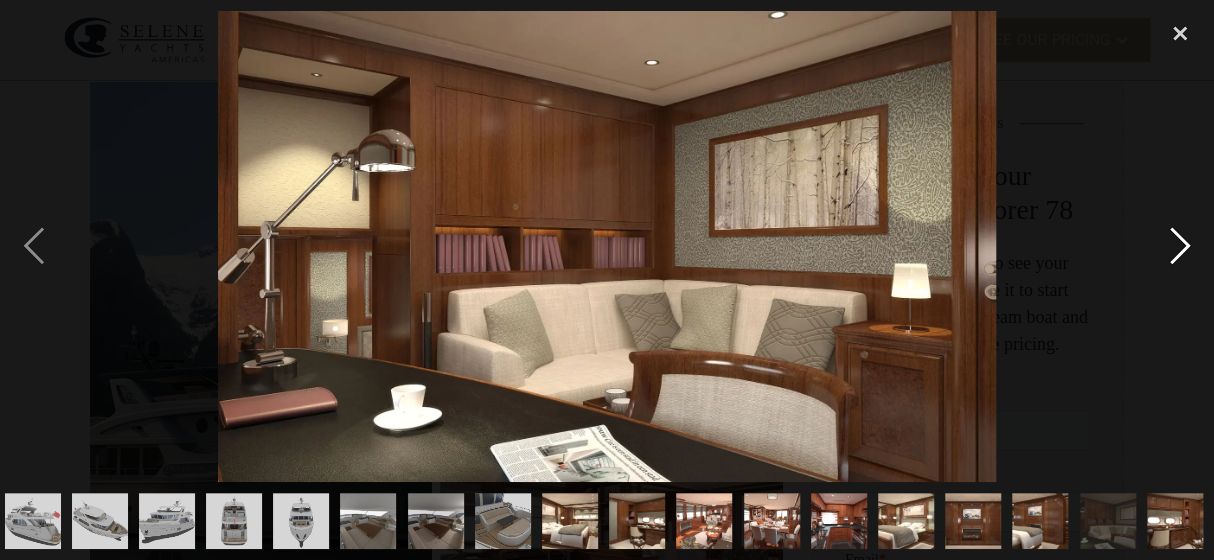 click at bounding box center (1180, 246) 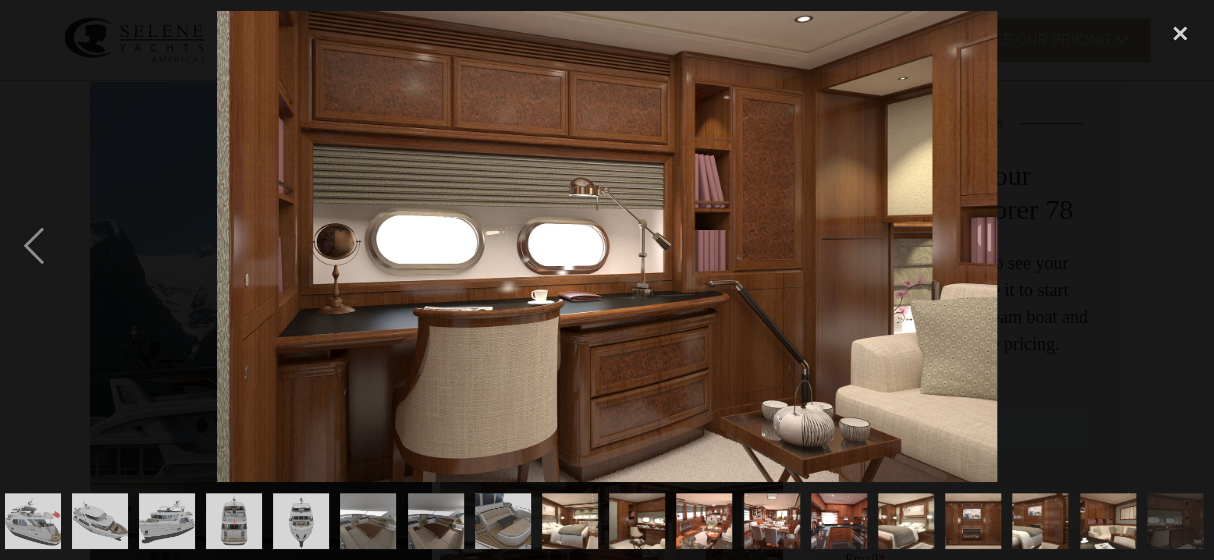 click at bounding box center (1180, 246) 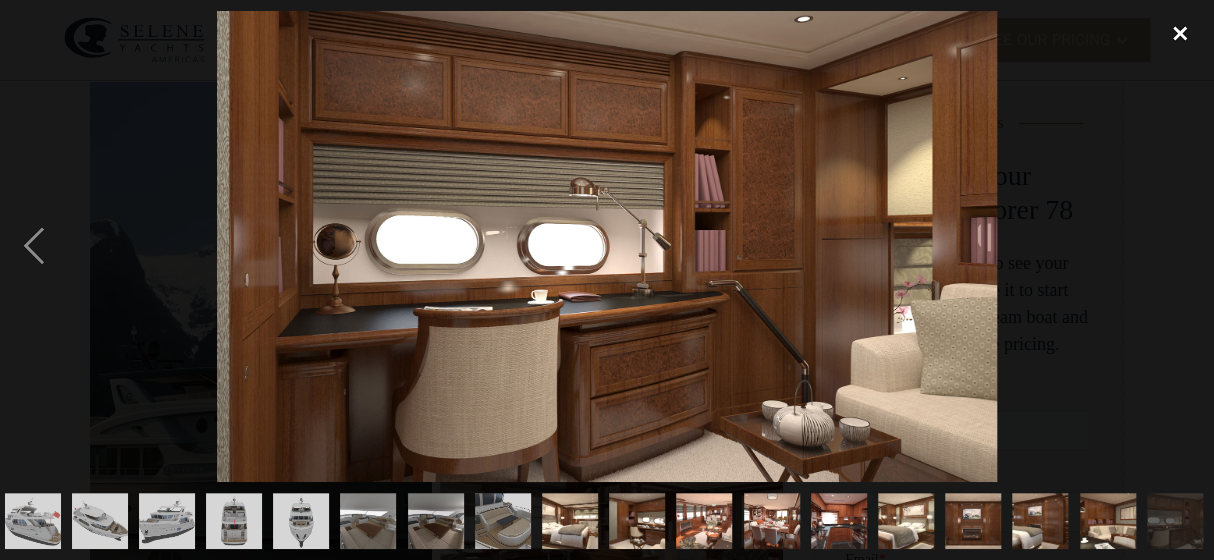 click at bounding box center (1180, 33) 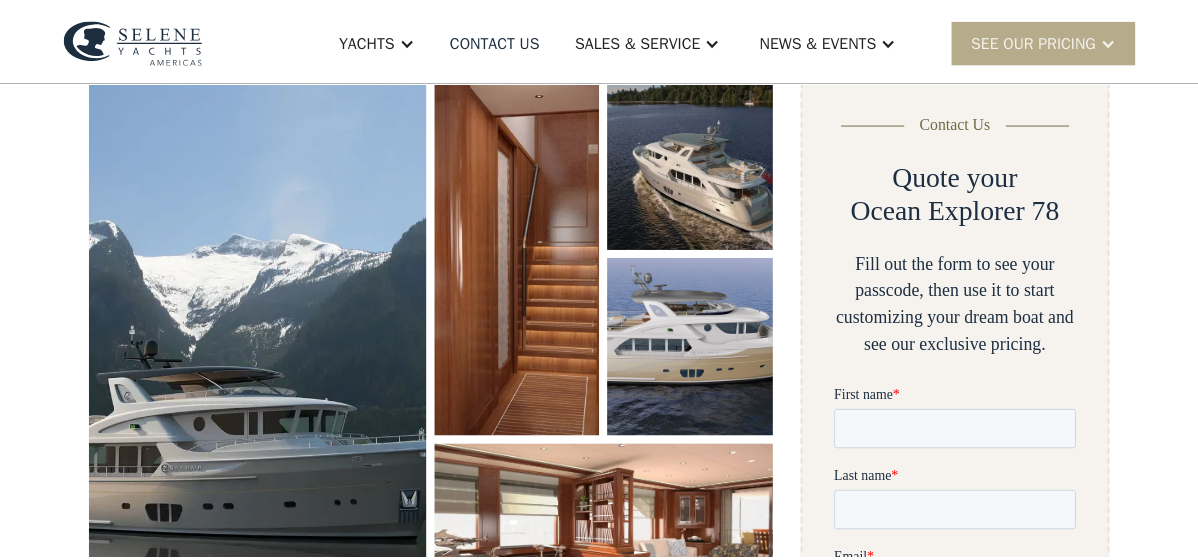 scroll, scrollTop: 368, scrollLeft: 0, axis: vertical 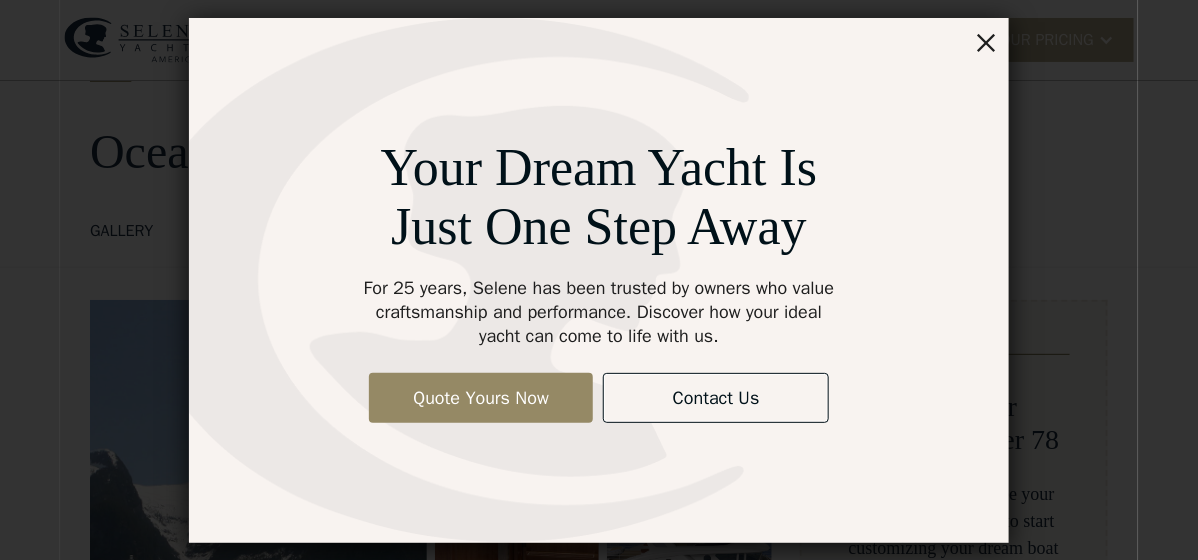 click on "×" at bounding box center (986, 41) 